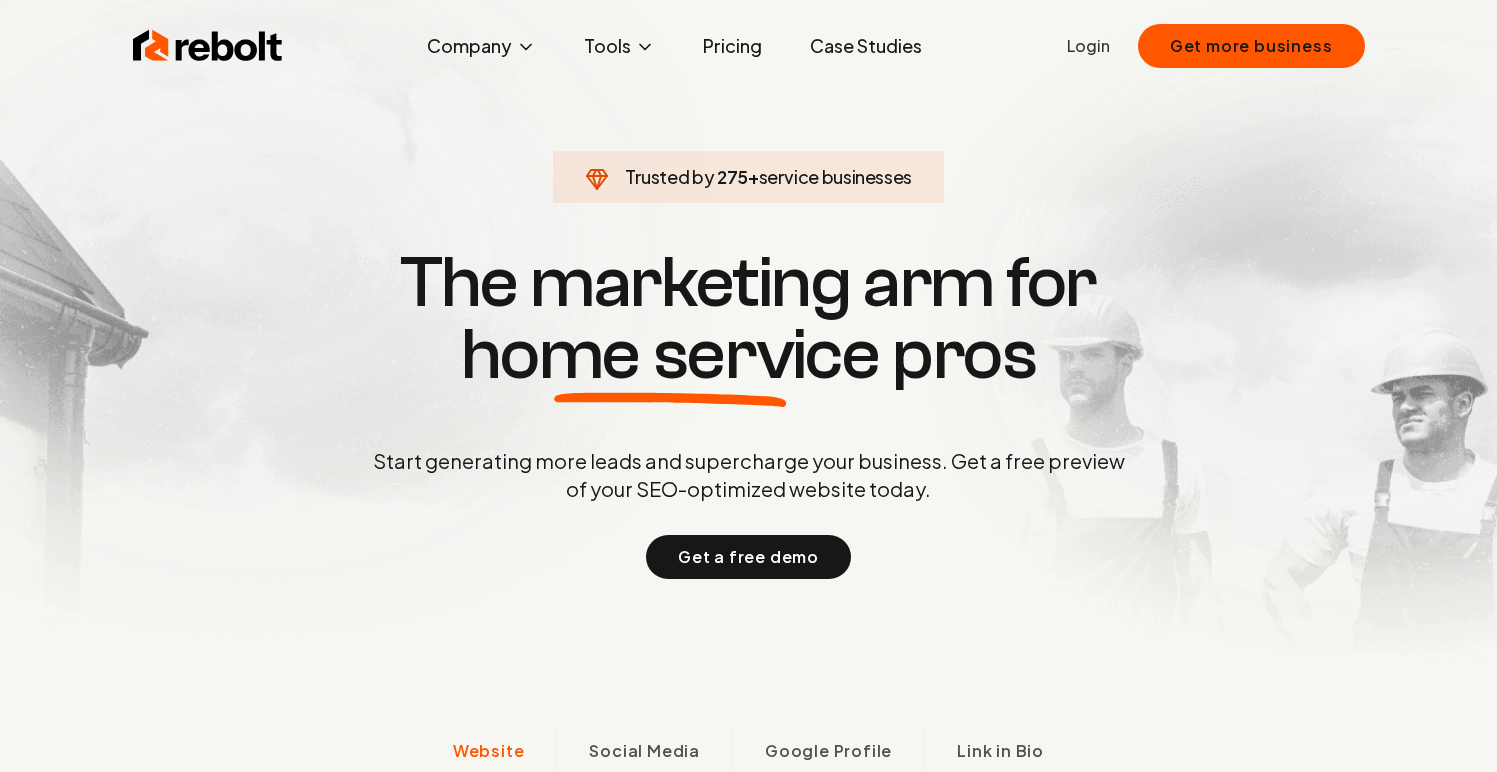 scroll, scrollTop: 0, scrollLeft: 0, axis: both 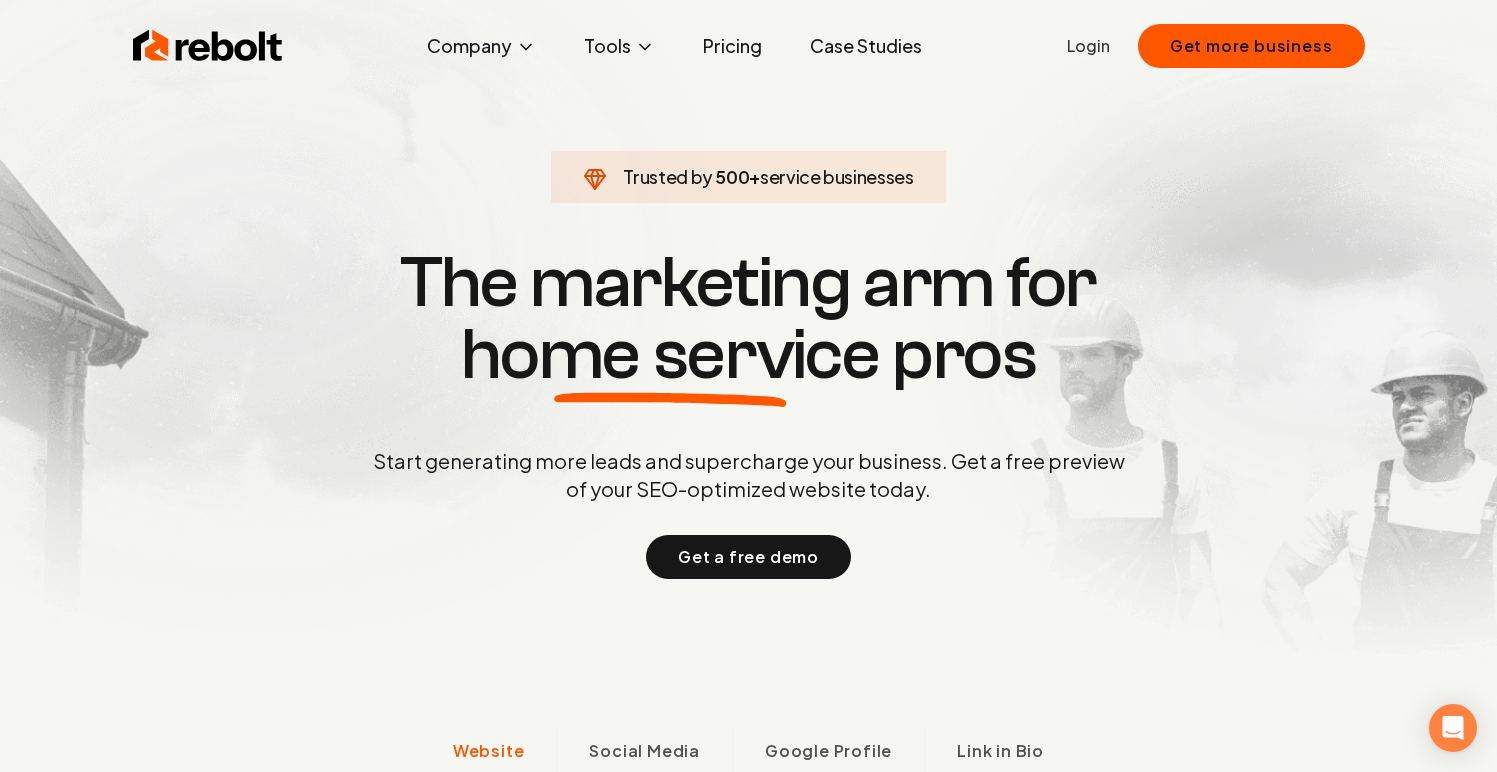 click on "Pricing" at bounding box center (732, 46) 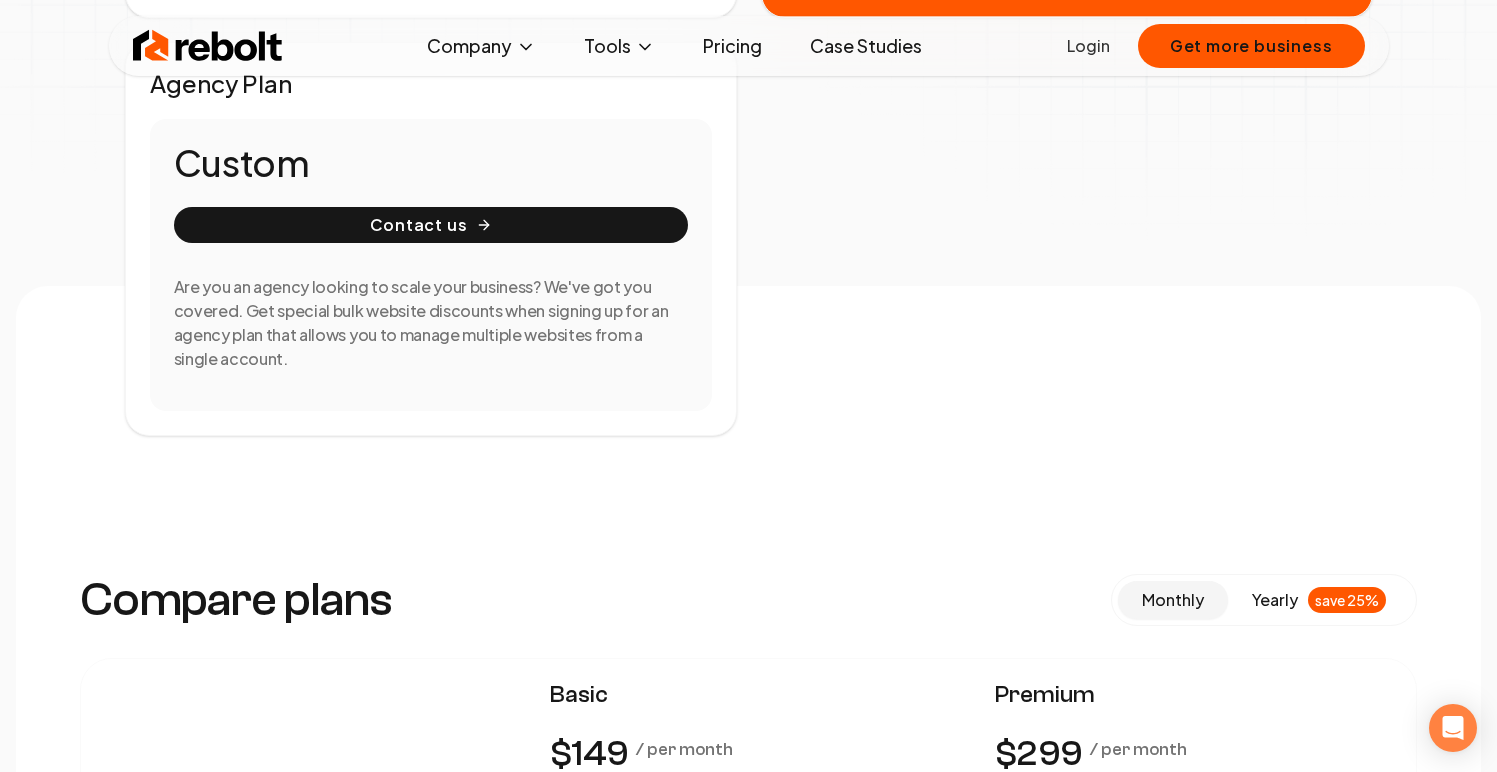 scroll, scrollTop: 950, scrollLeft: 0, axis: vertical 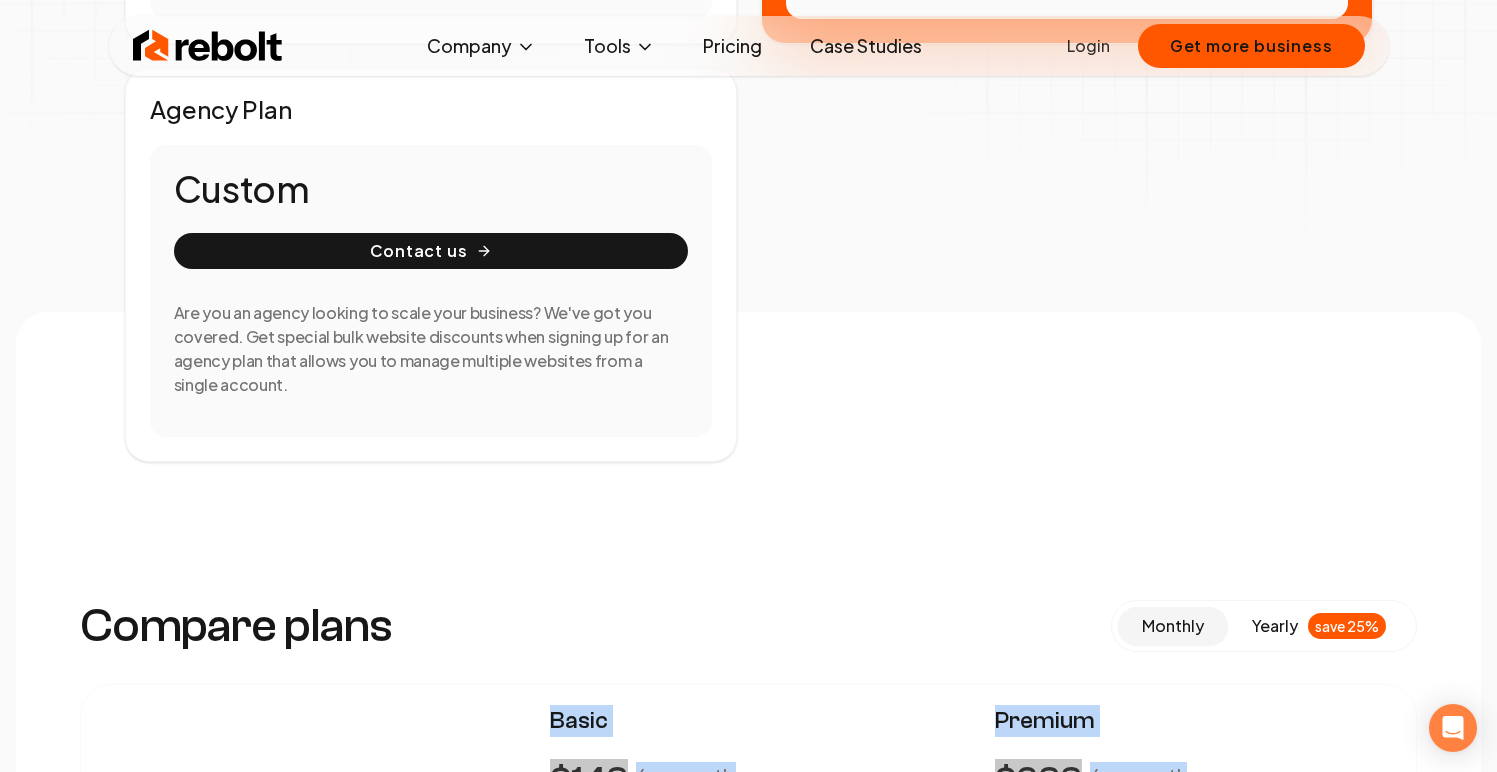 drag, startPoint x: 555, startPoint y: 298, endPoint x: 1196, endPoint y: 369, distance: 644.92017 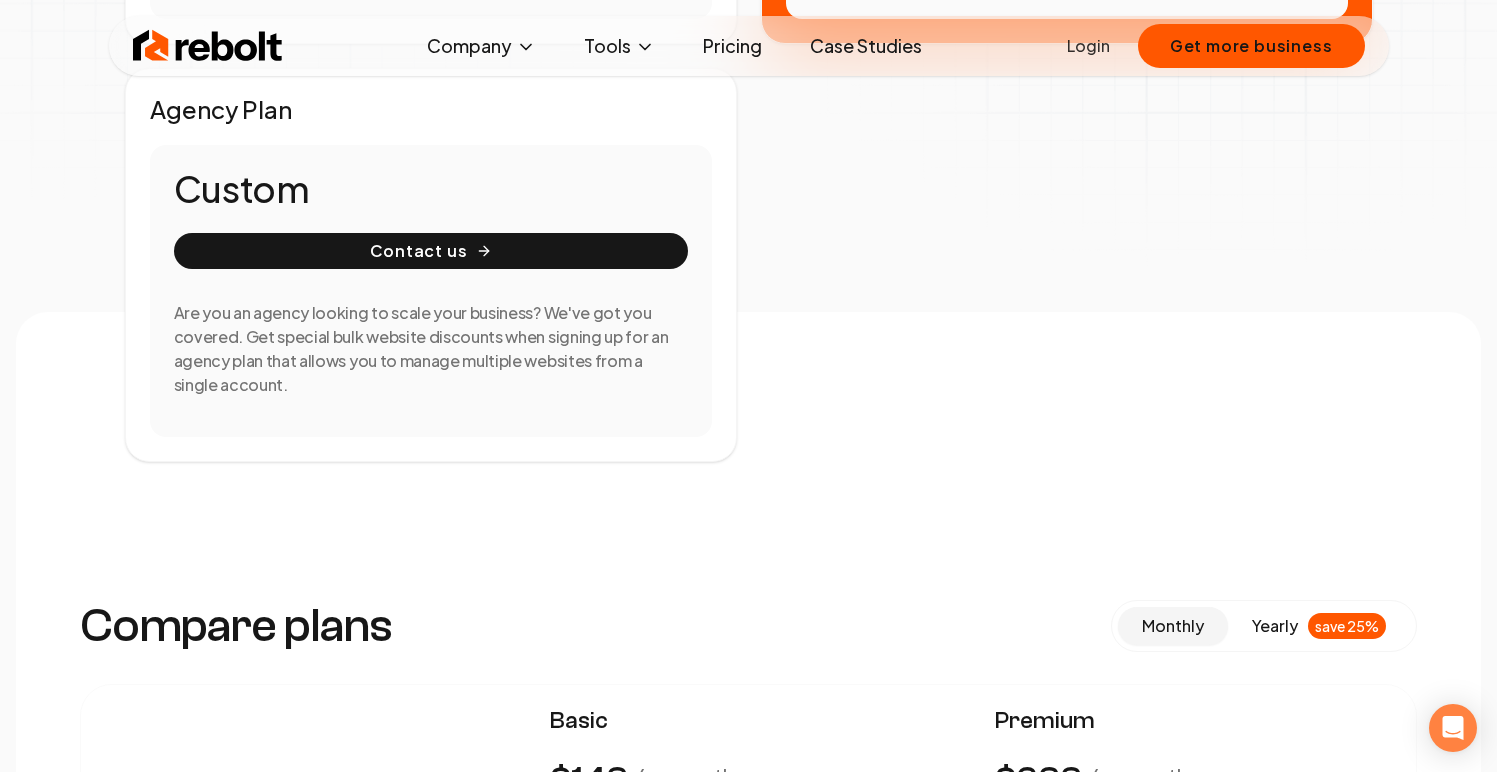 click on "/ per month" at bounding box center (748, 780) 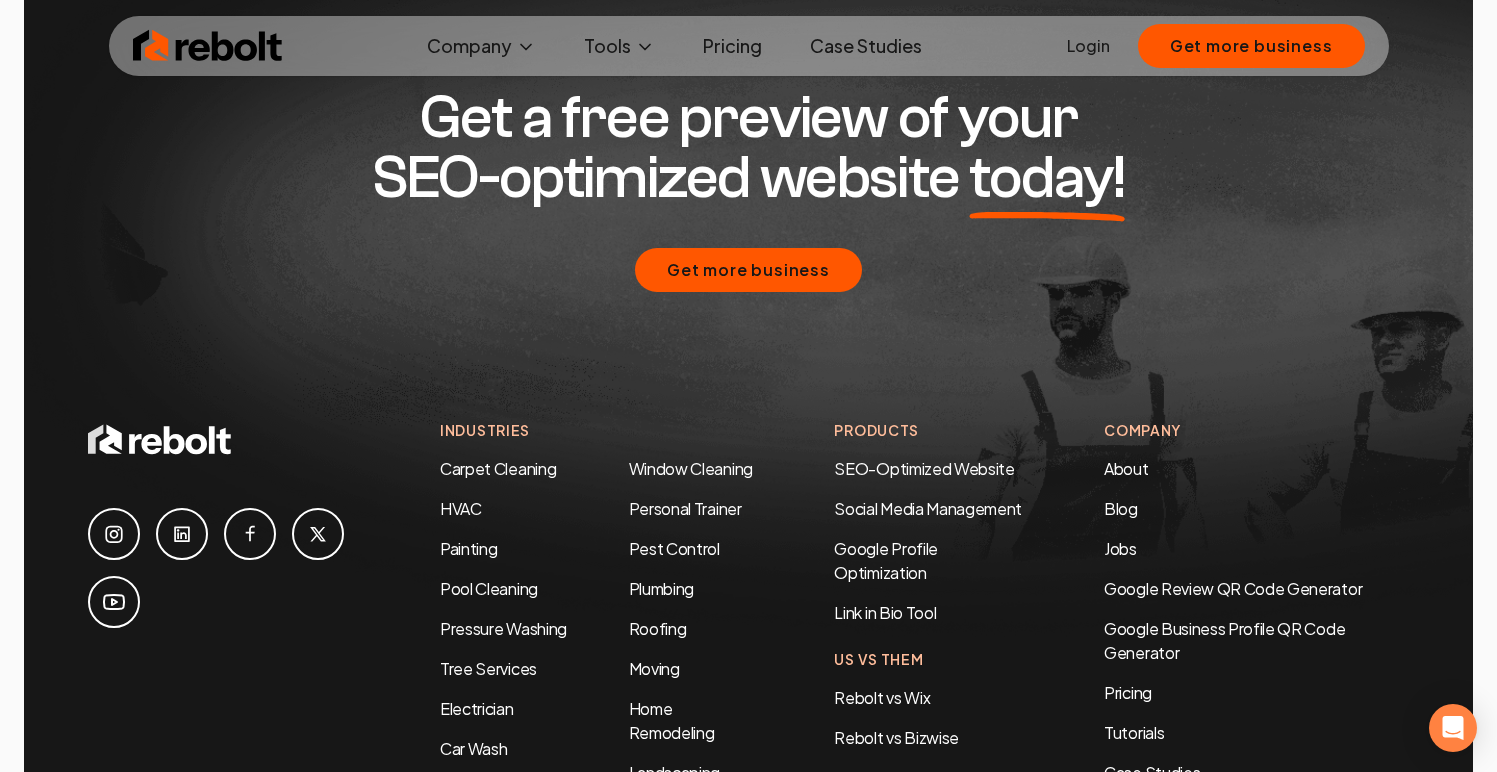 scroll, scrollTop: 4057, scrollLeft: 0, axis: vertical 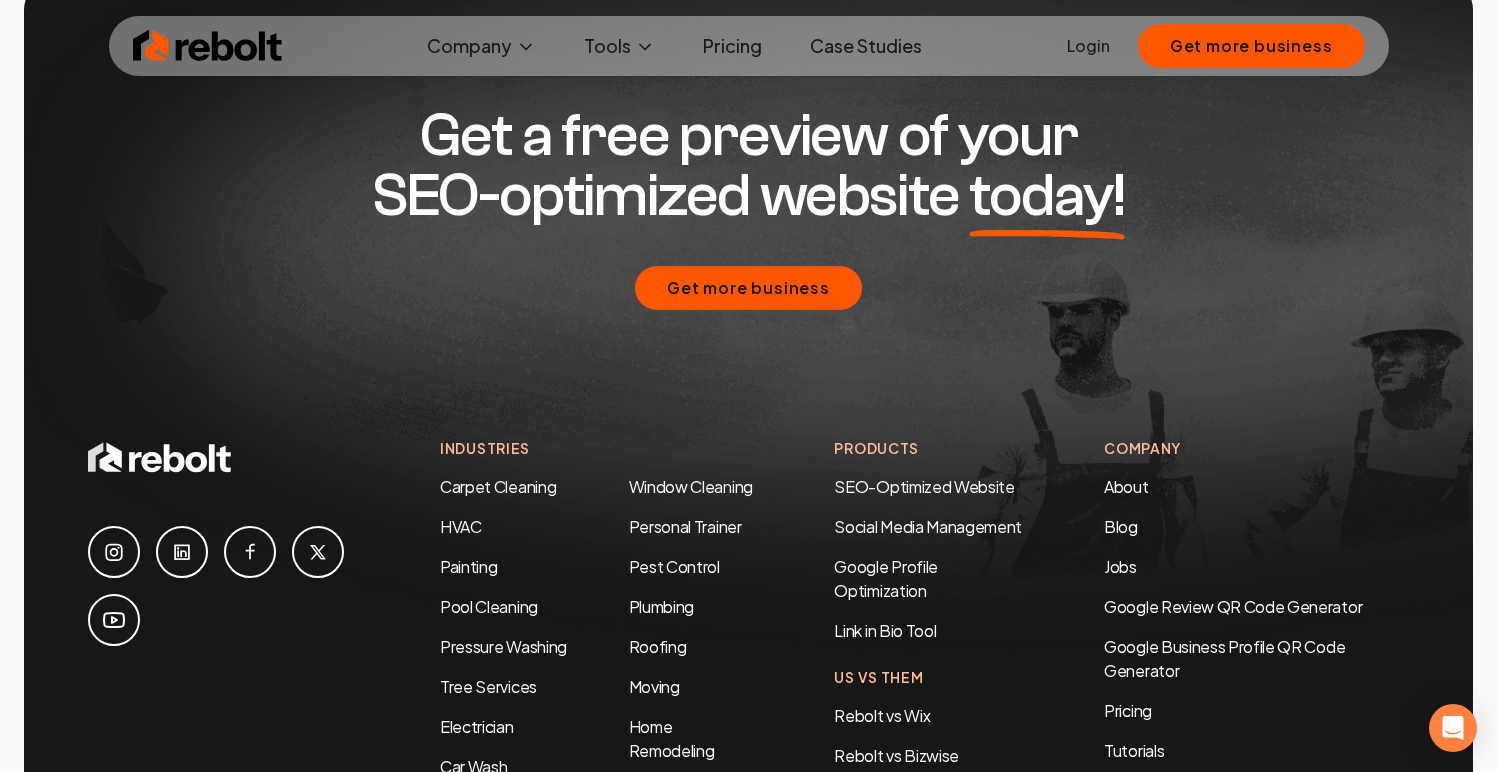 click at bounding box center (208, 46) 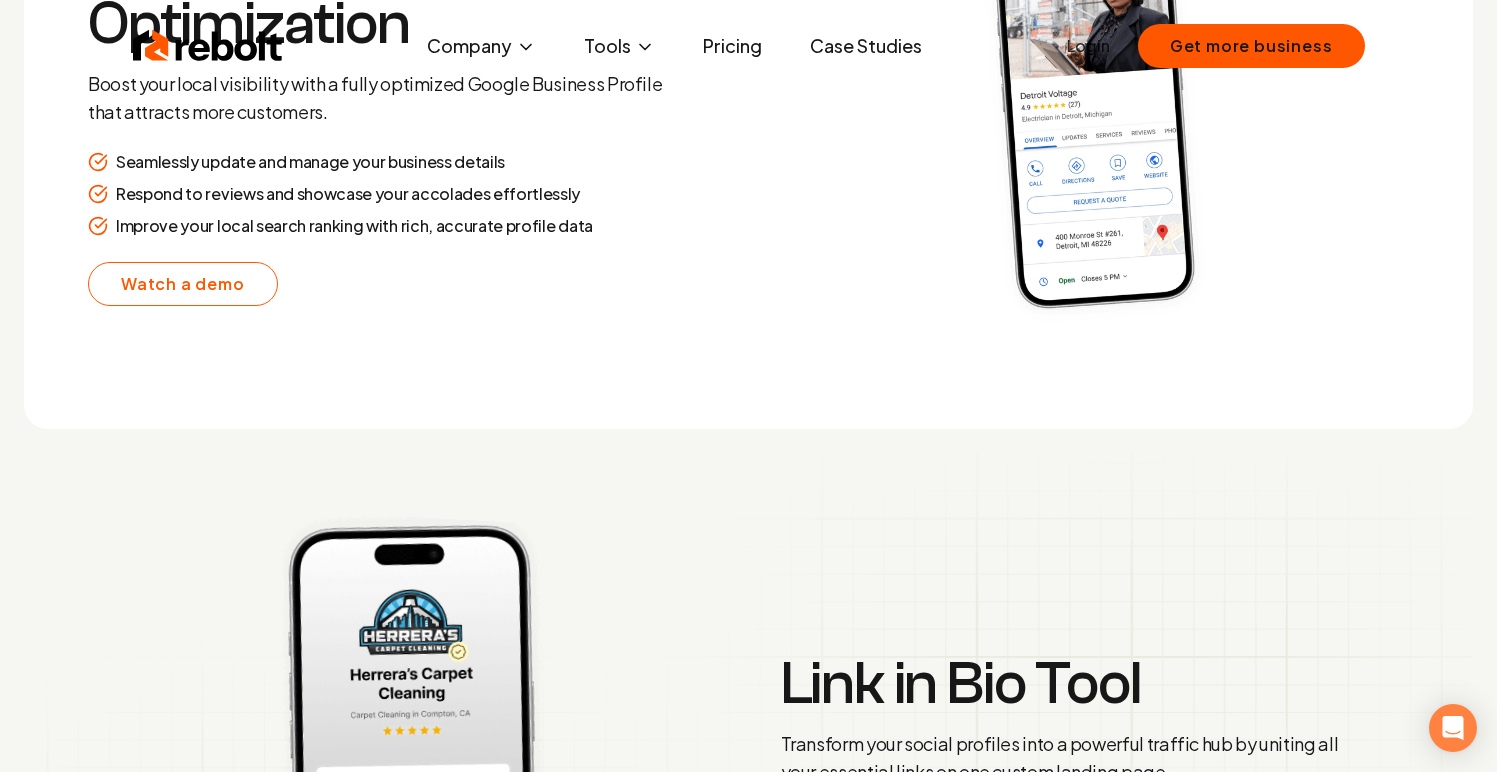 scroll, scrollTop: 0, scrollLeft: 0, axis: both 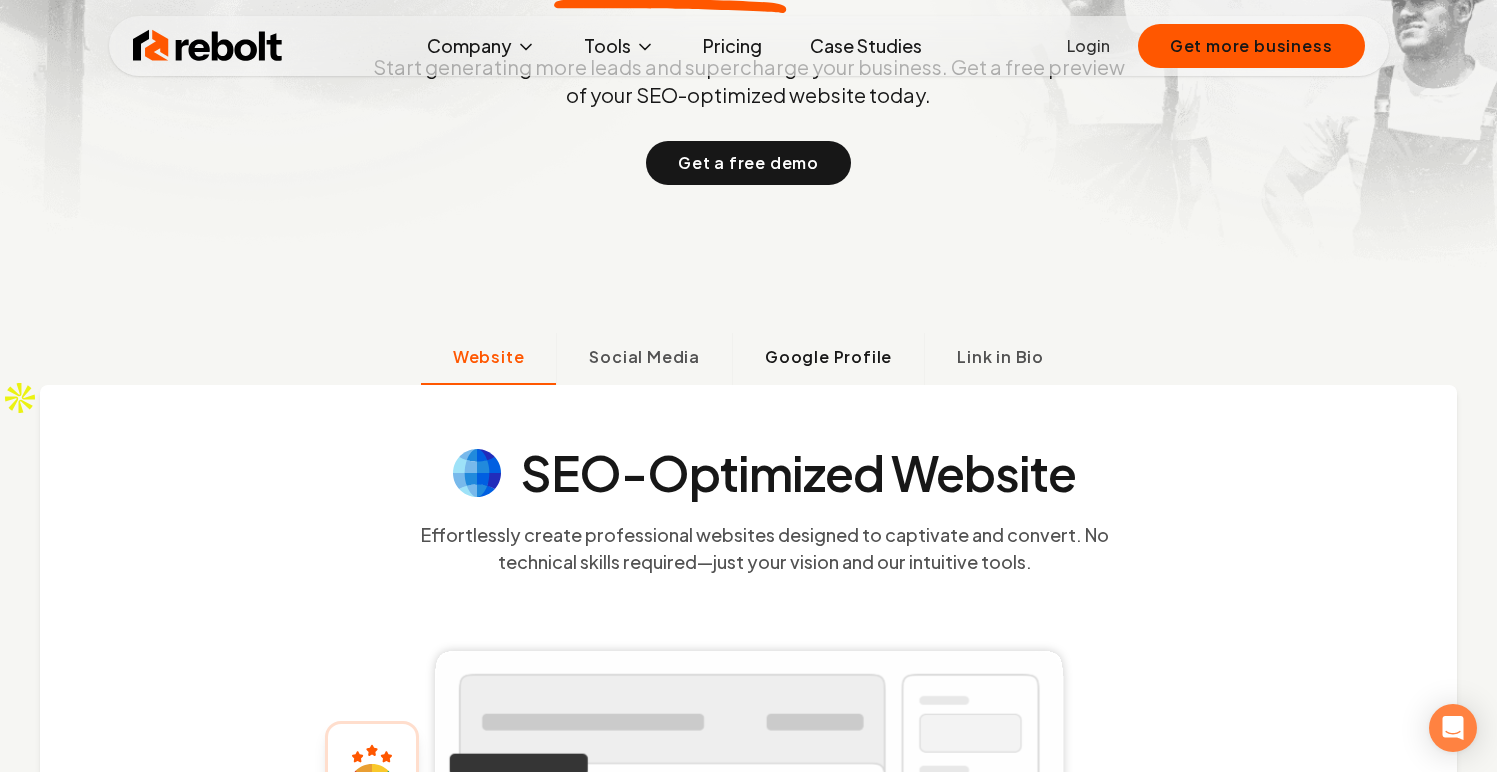 click on "Google Profile" at bounding box center (828, 357) 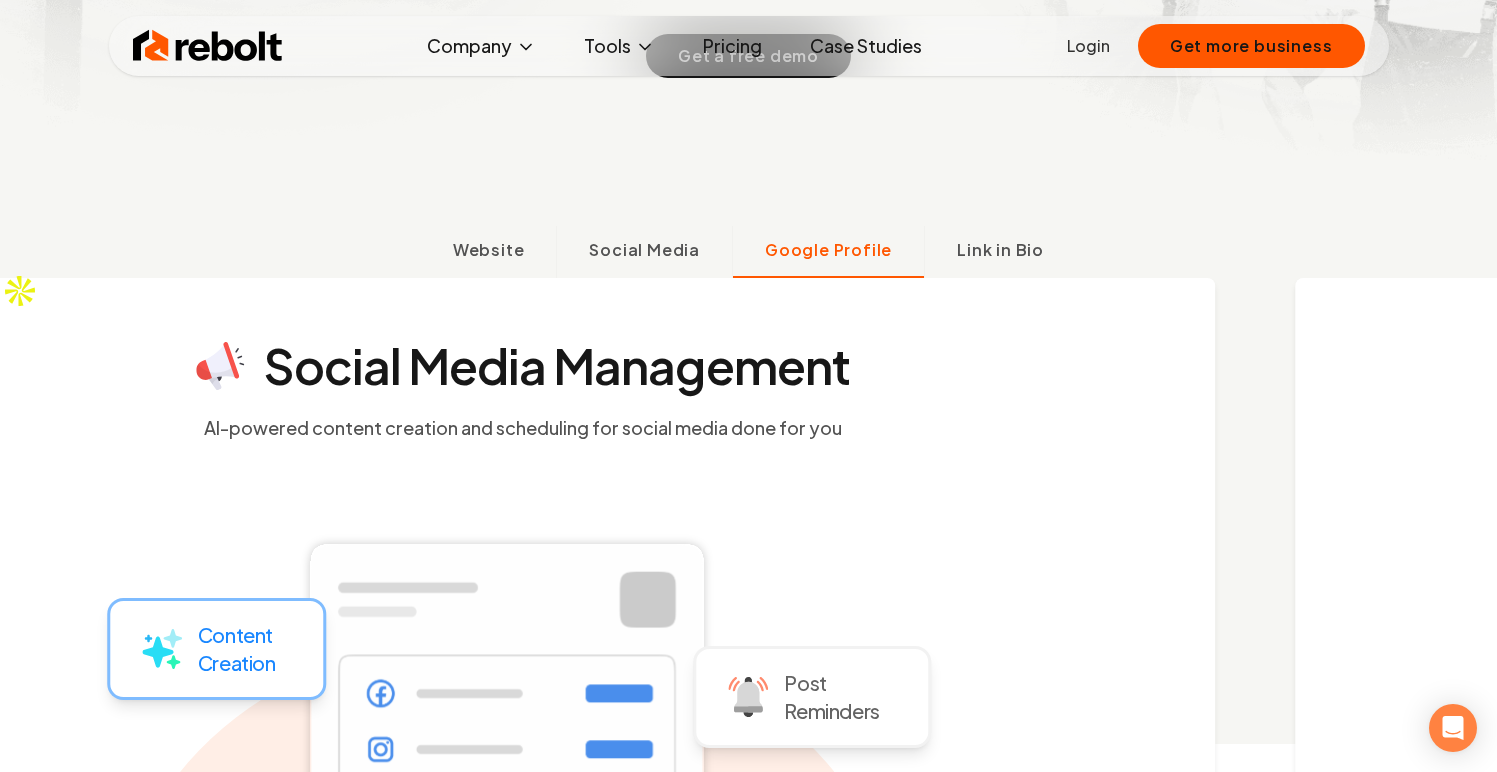 scroll, scrollTop: 629, scrollLeft: 0, axis: vertical 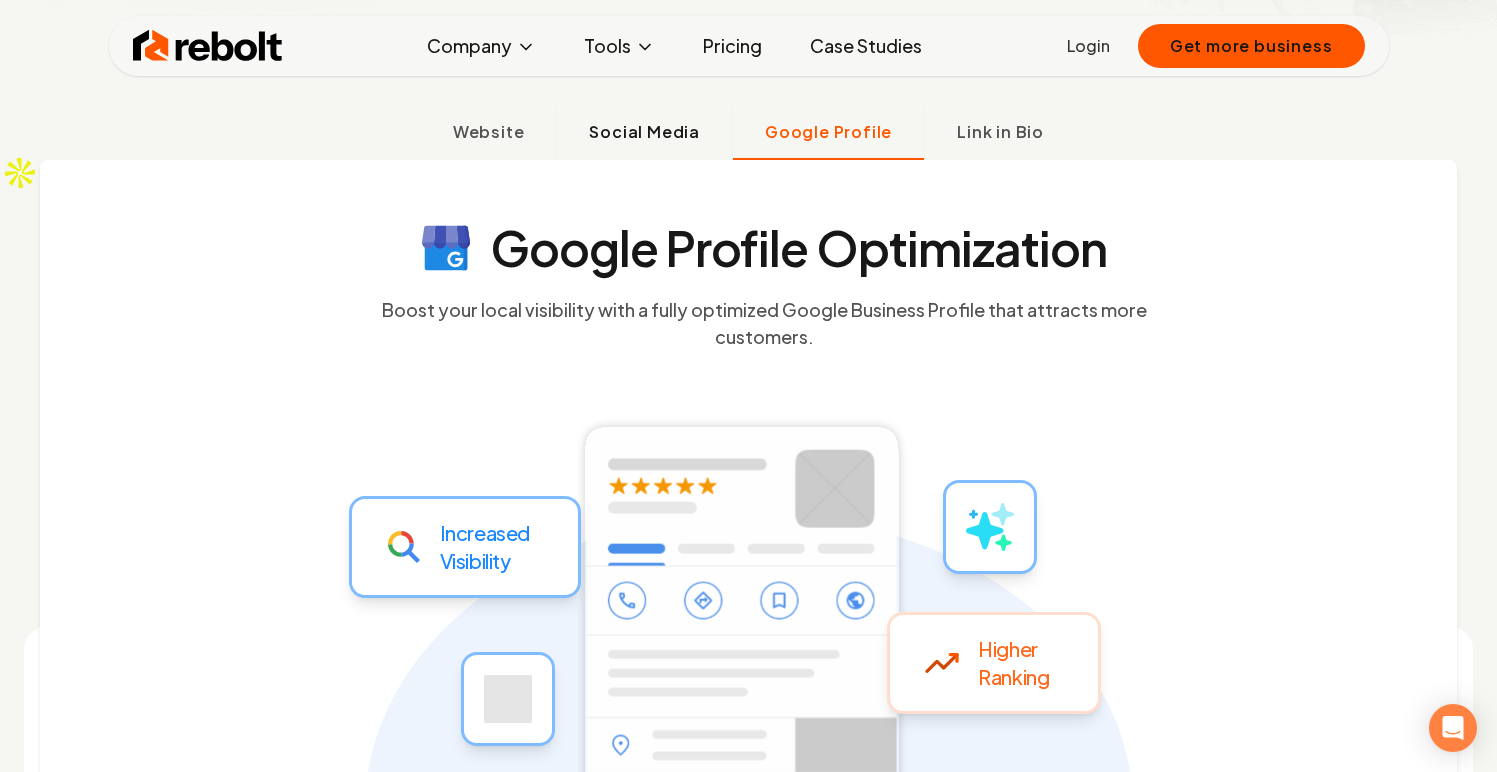 click on "Social Media" at bounding box center (644, 132) 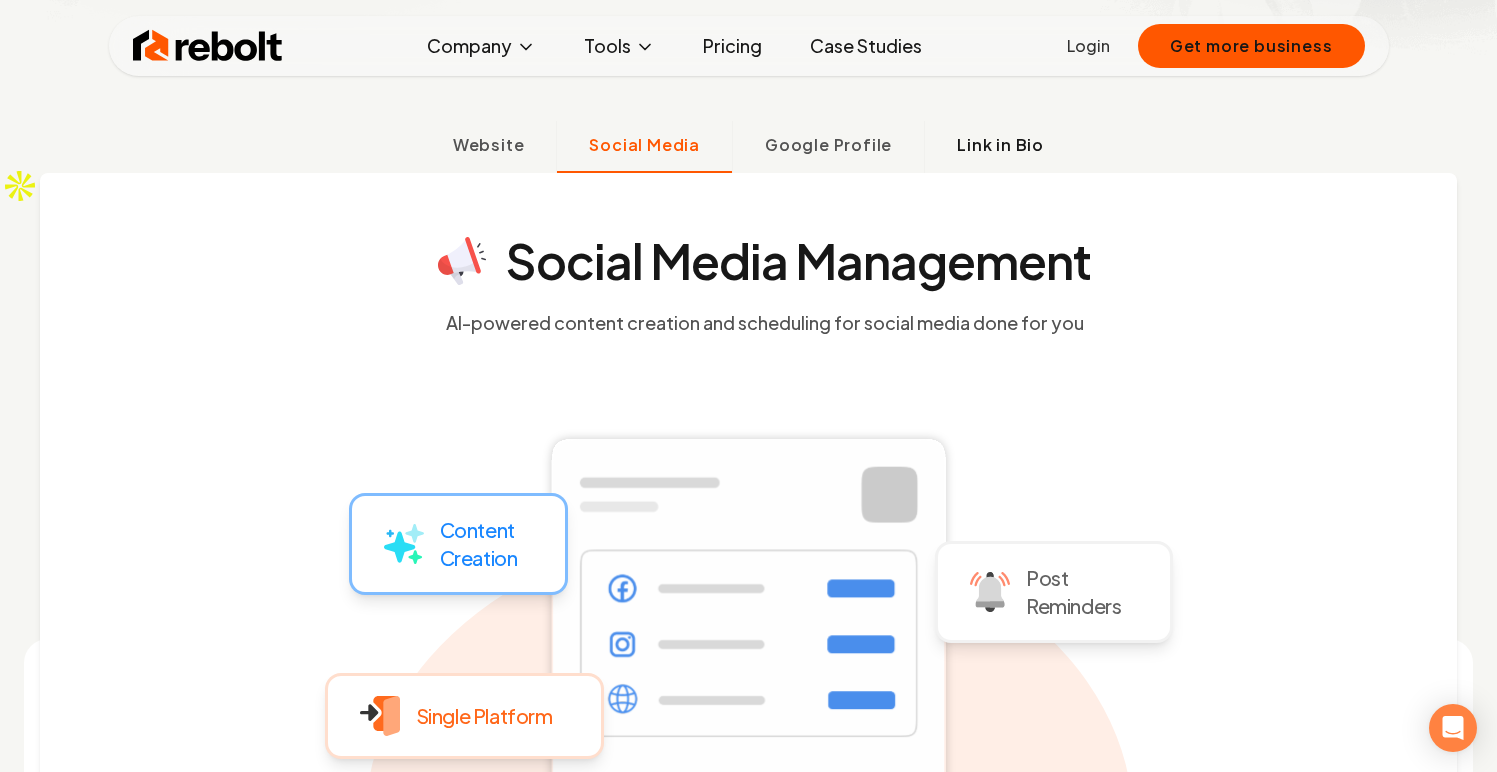 click on "Link in Bio" at bounding box center (1000, 147) 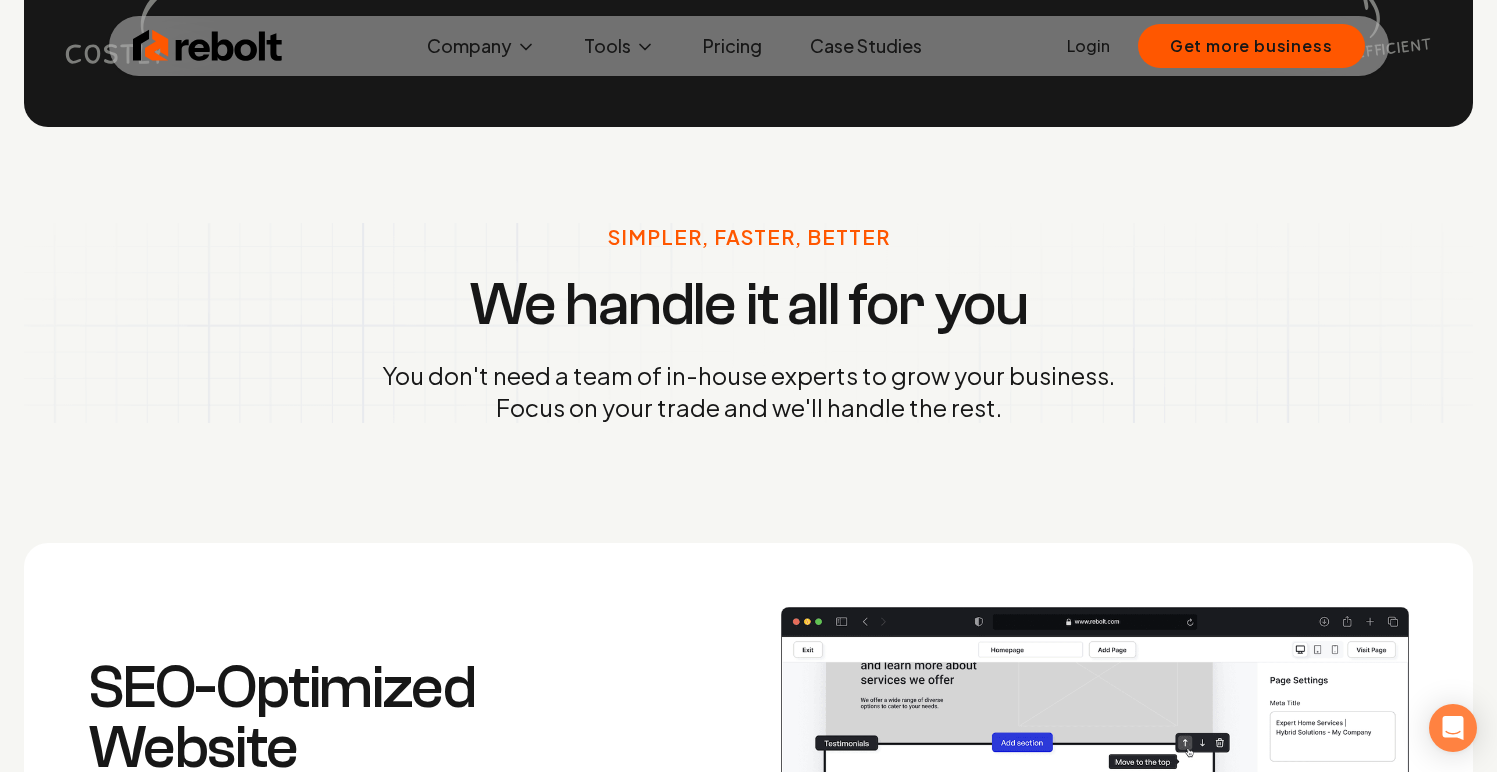 scroll, scrollTop: 2168, scrollLeft: 0, axis: vertical 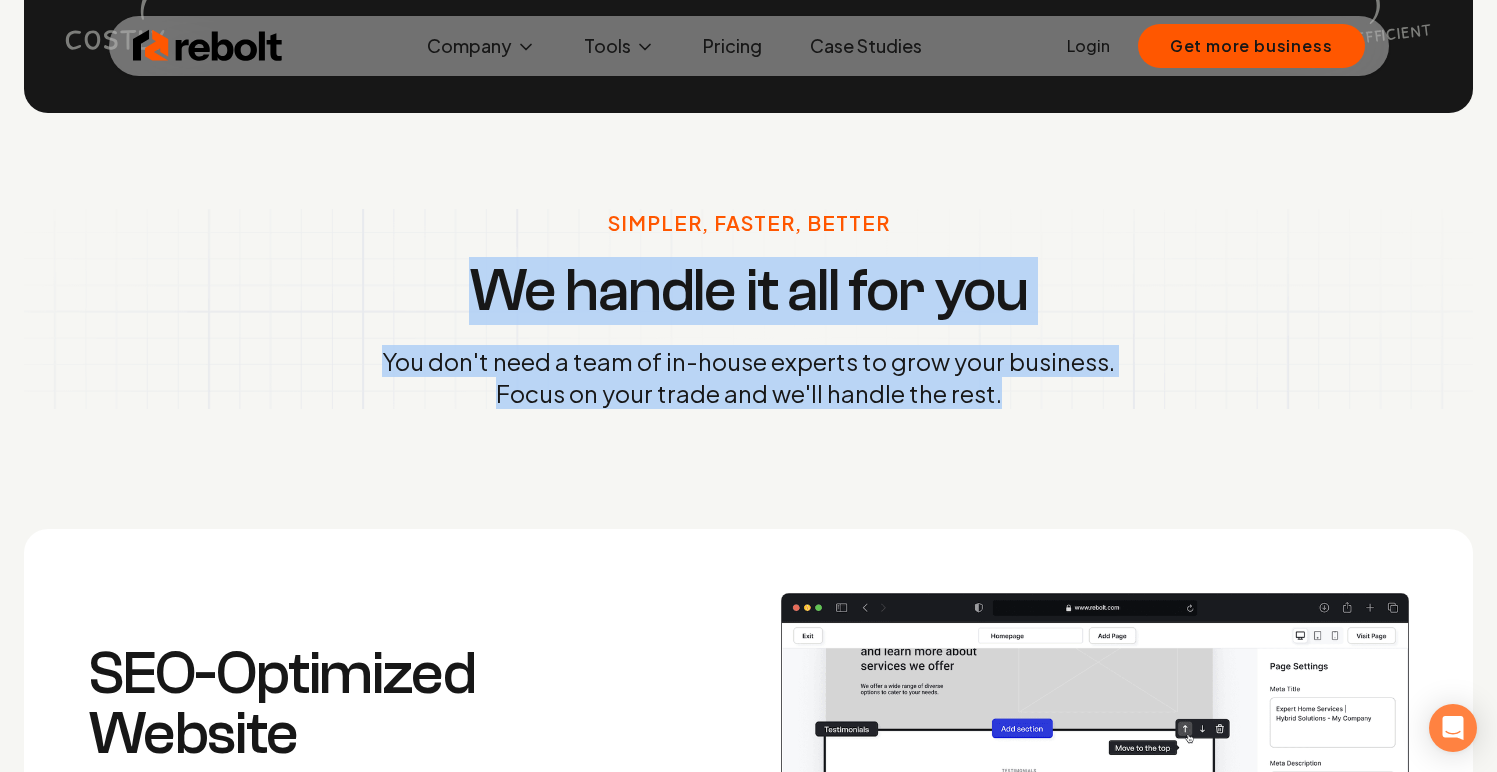 drag, startPoint x: 470, startPoint y: 303, endPoint x: 1018, endPoint y: 382, distance: 553.66504 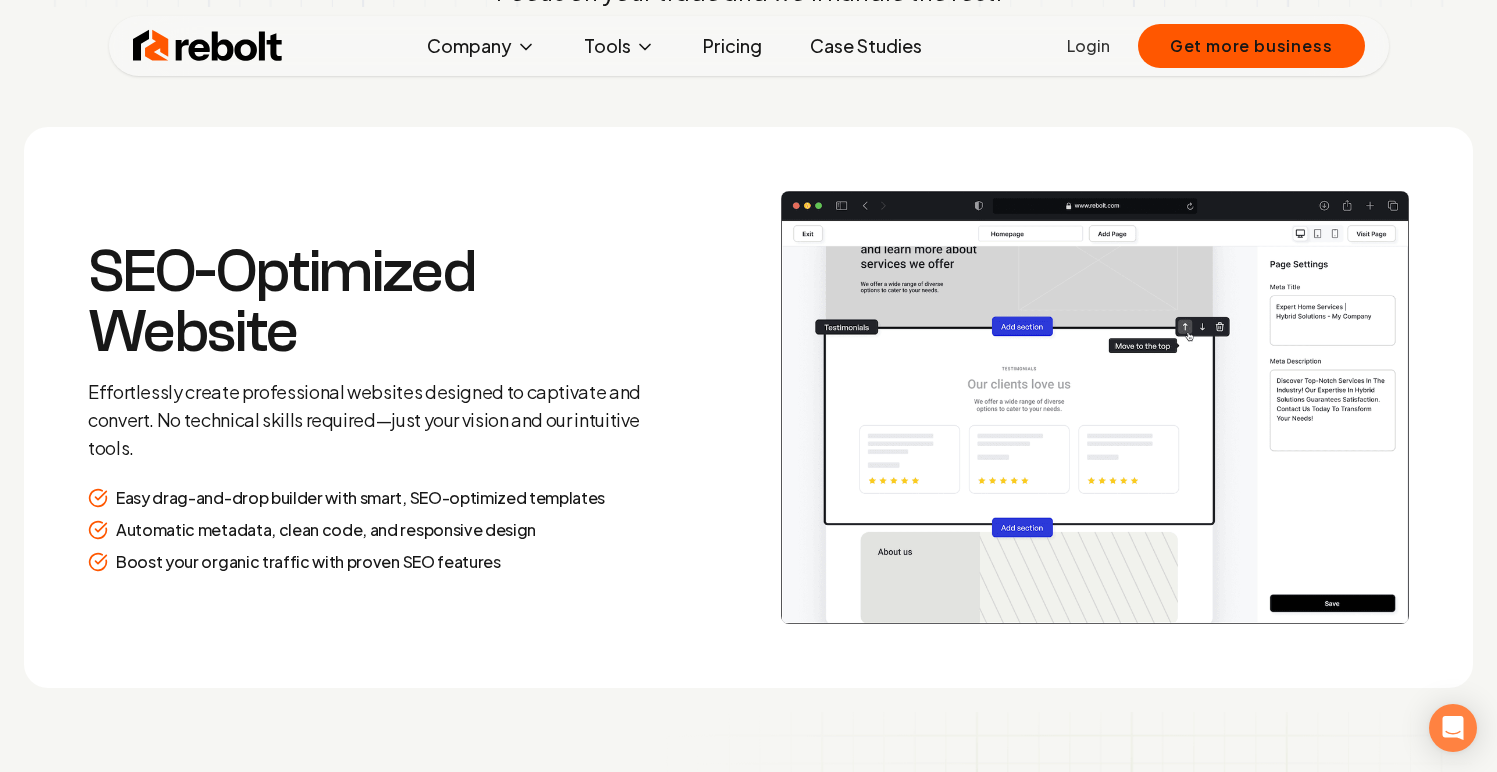scroll, scrollTop: 2571, scrollLeft: 0, axis: vertical 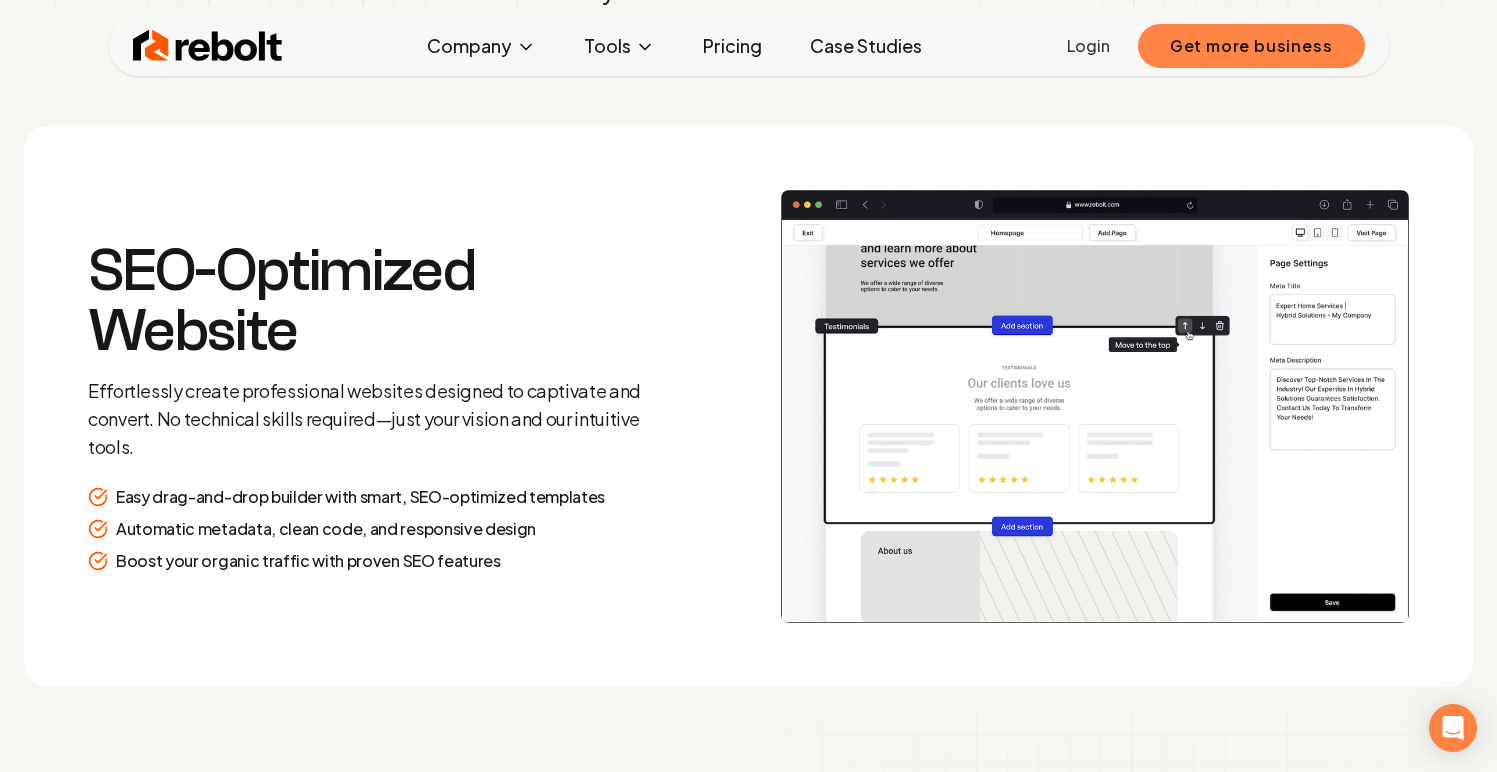 click on "Get more business" at bounding box center [1251, 46] 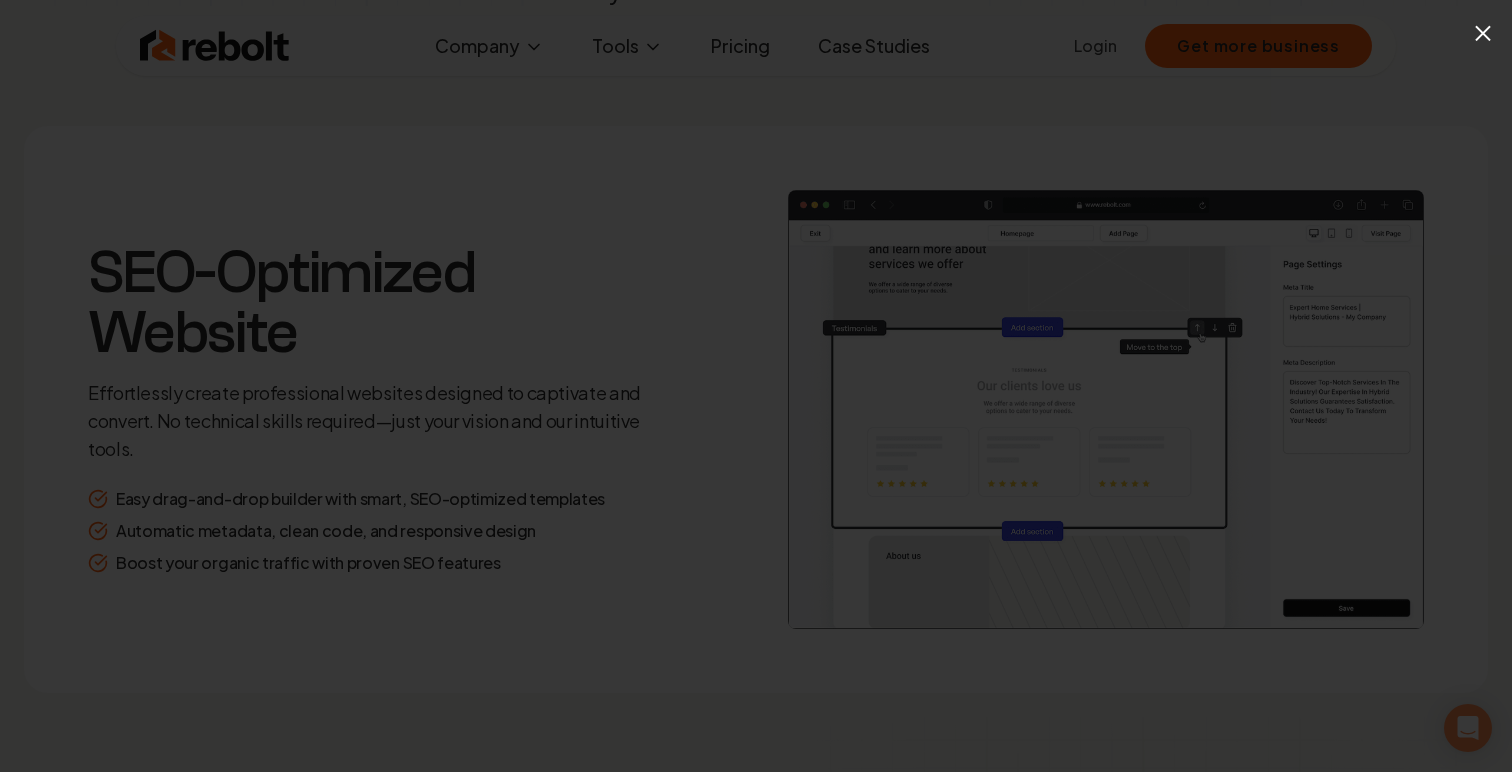 click on "×" 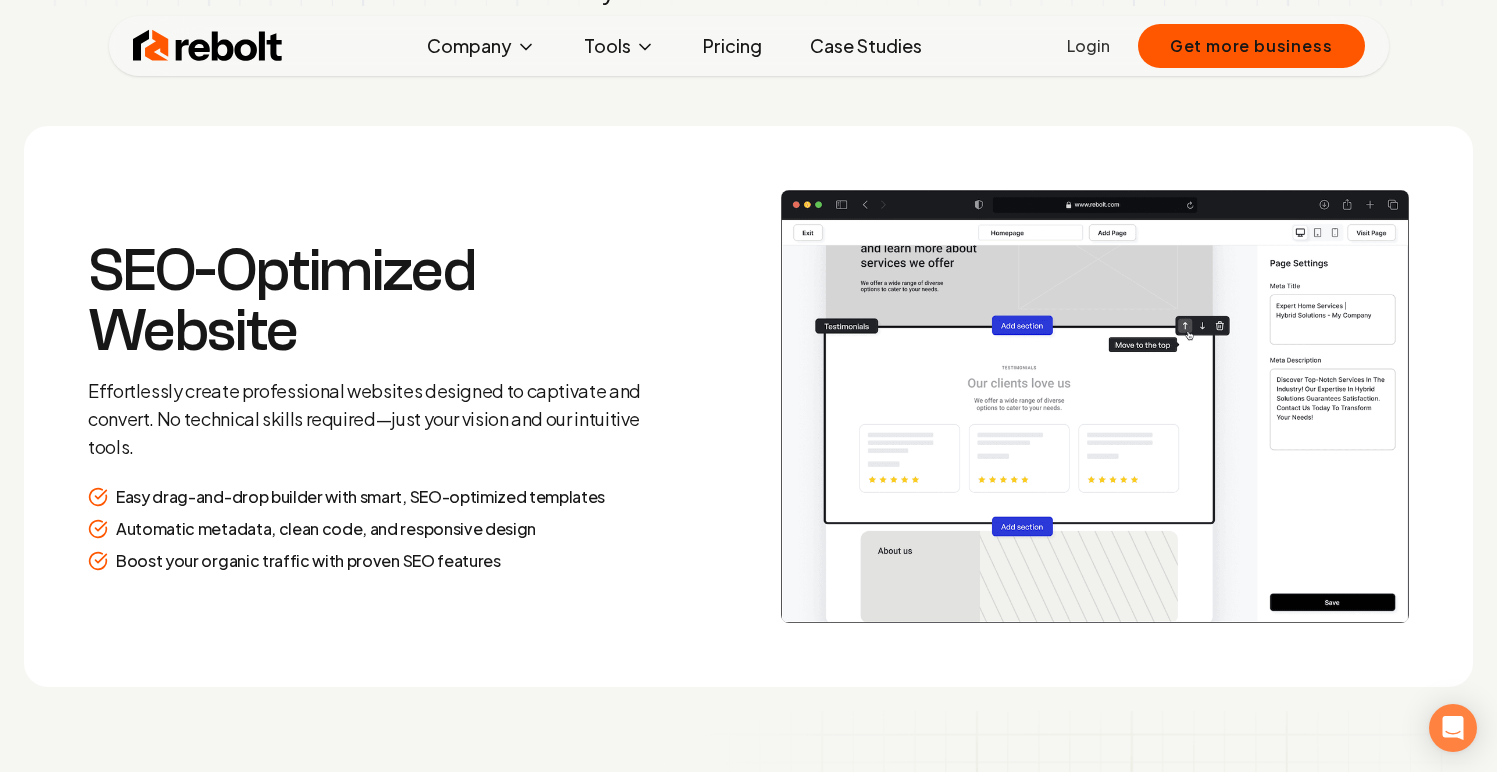 click on "Pricing" at bounding box center (732, 46) 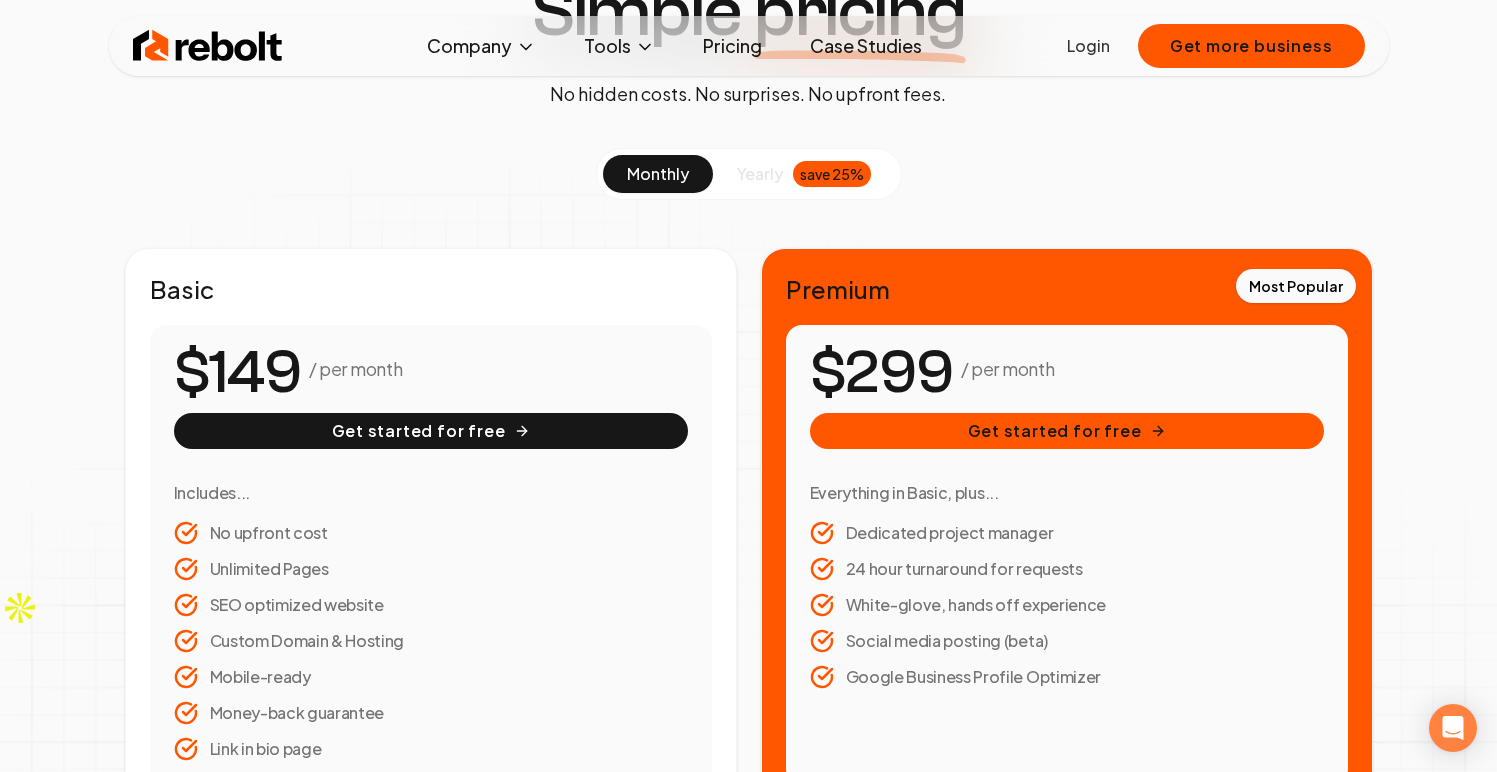 scroll, scrollTop: 227, scrollLeft: 0, axis: vertical 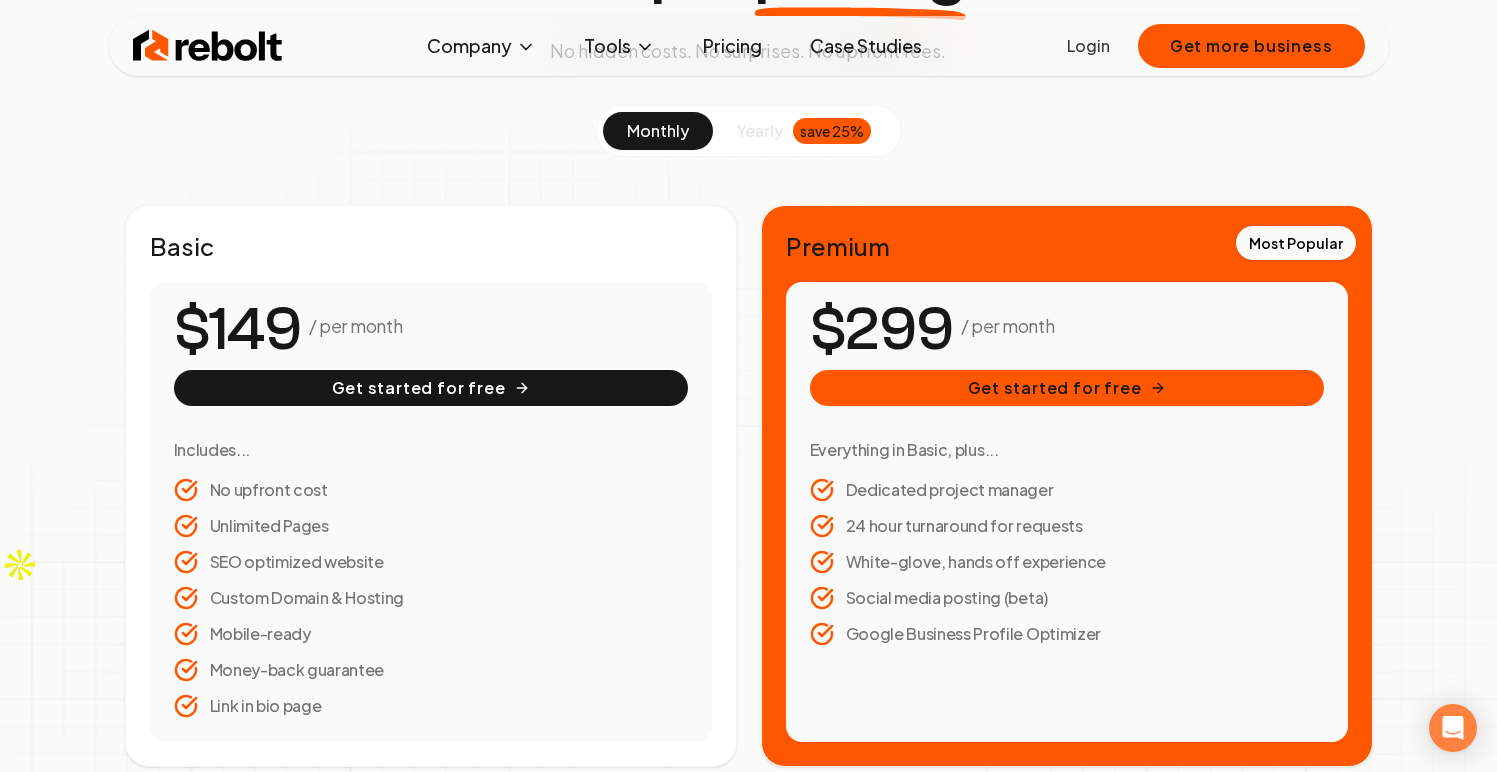 click on "yearly" at bounding box center (760, 131) 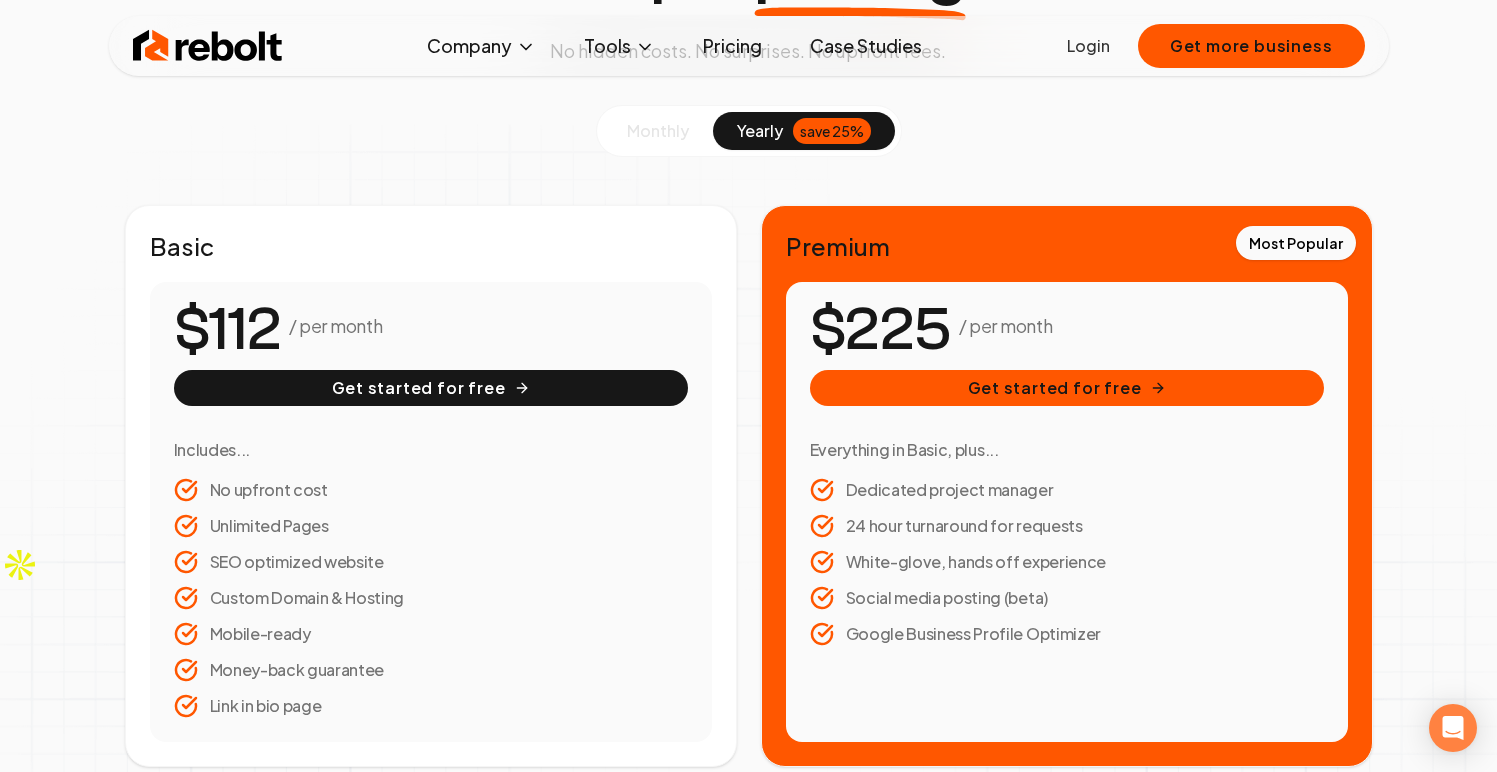 click on "monthly" at bounding box center (658, 130) 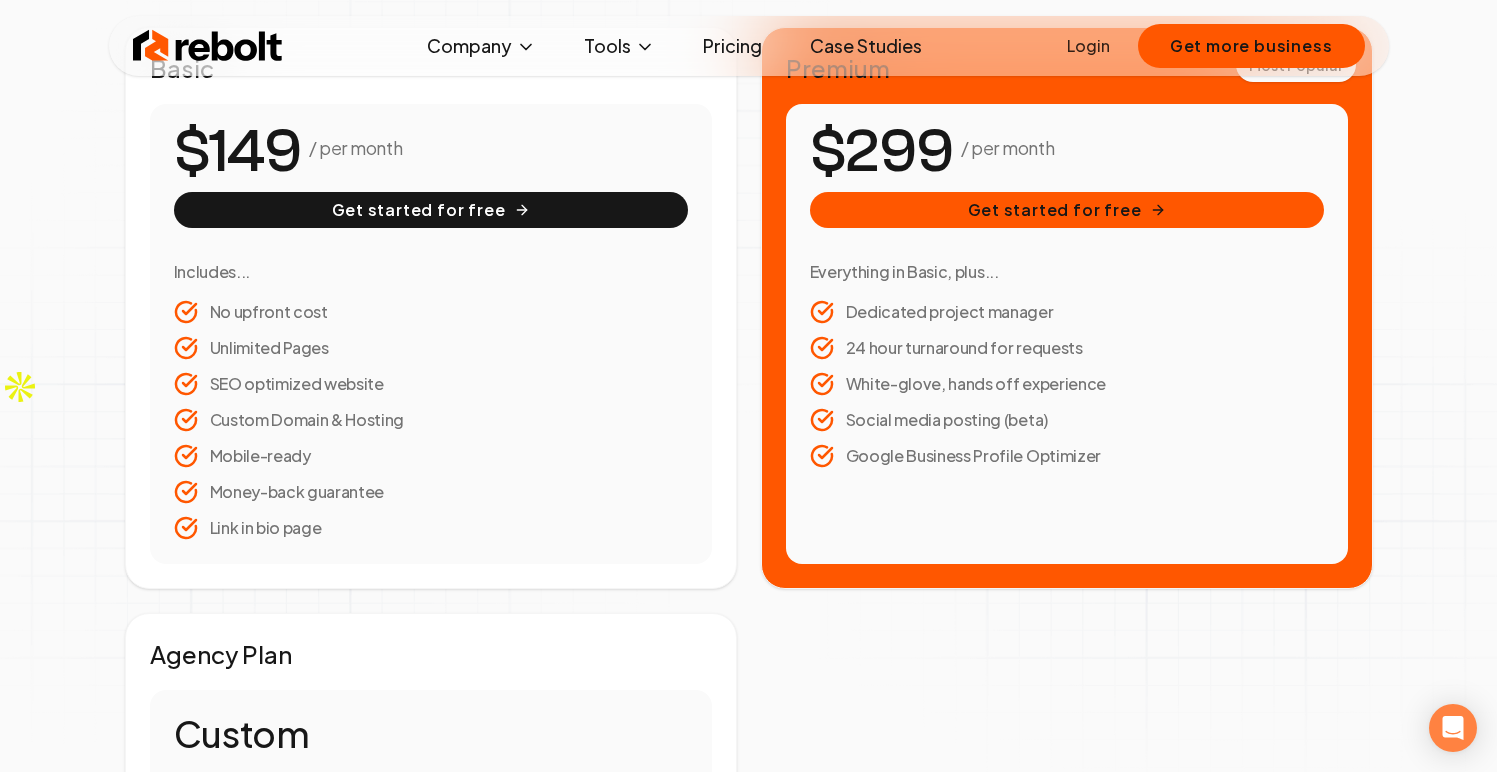 scroll, scrollTop: 411, scrollLeft: 0, axis: vertical 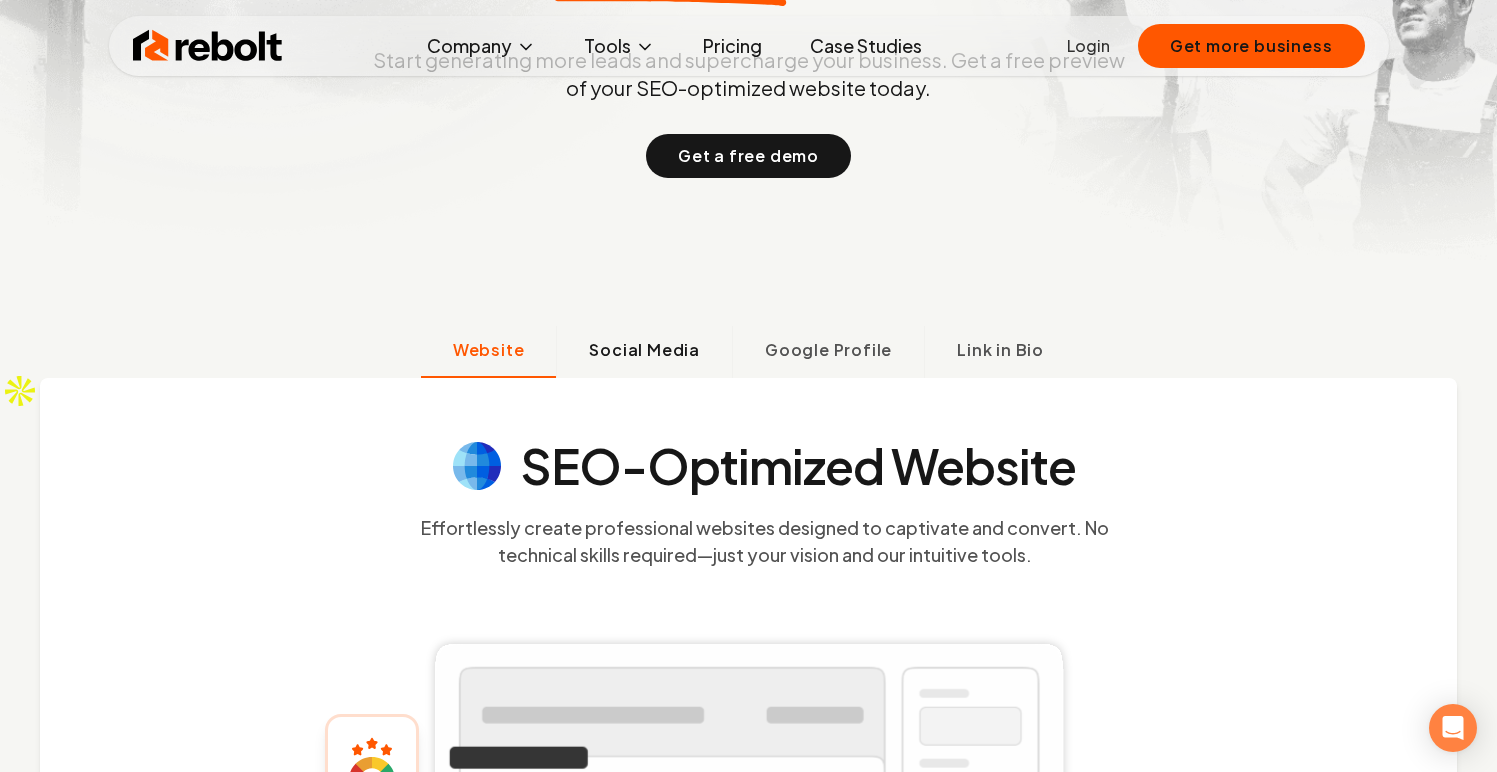 click on "Social Media" at bounding box center [644, 352] 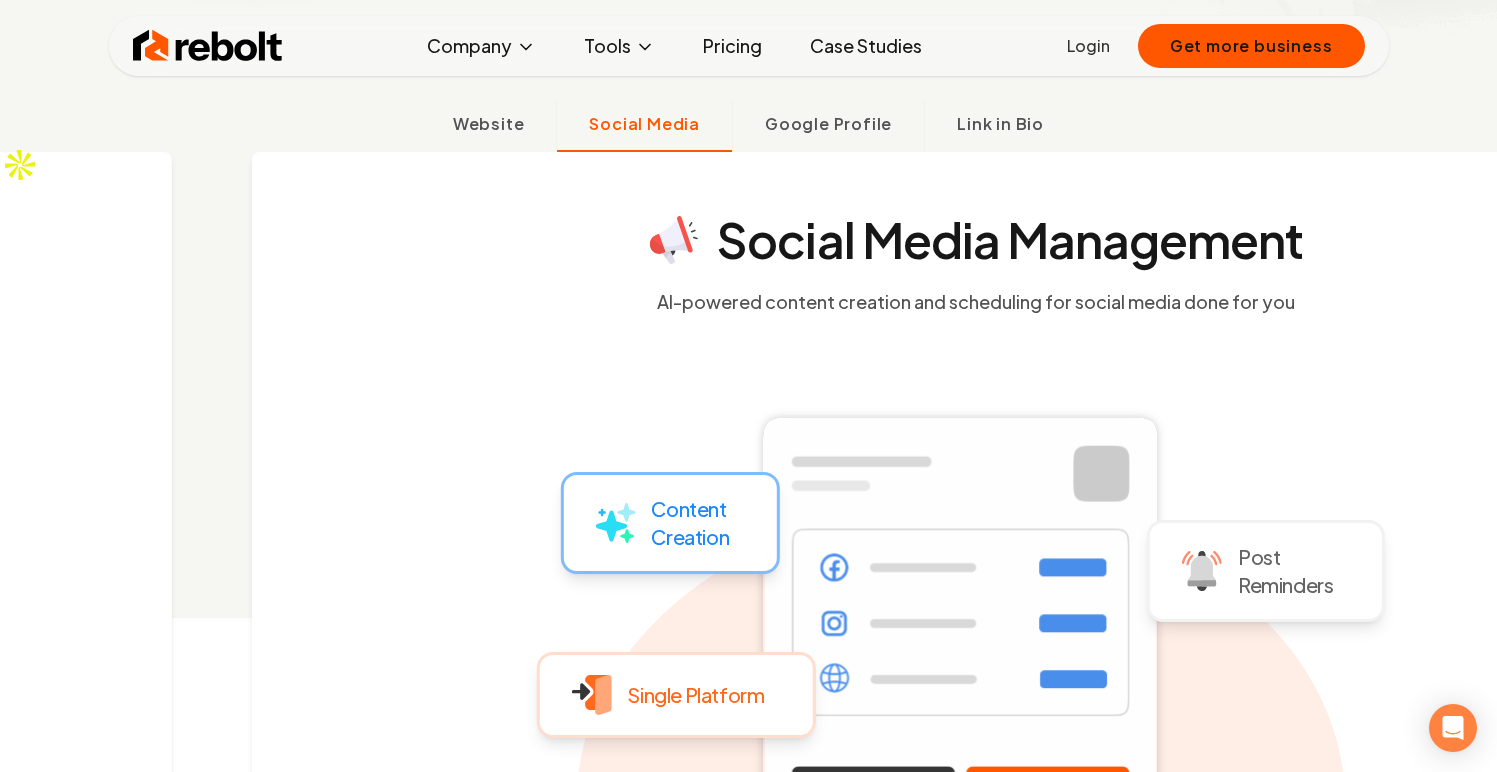 scroll, scrollTop: 629, scrollLeft: 0, axis: vertical 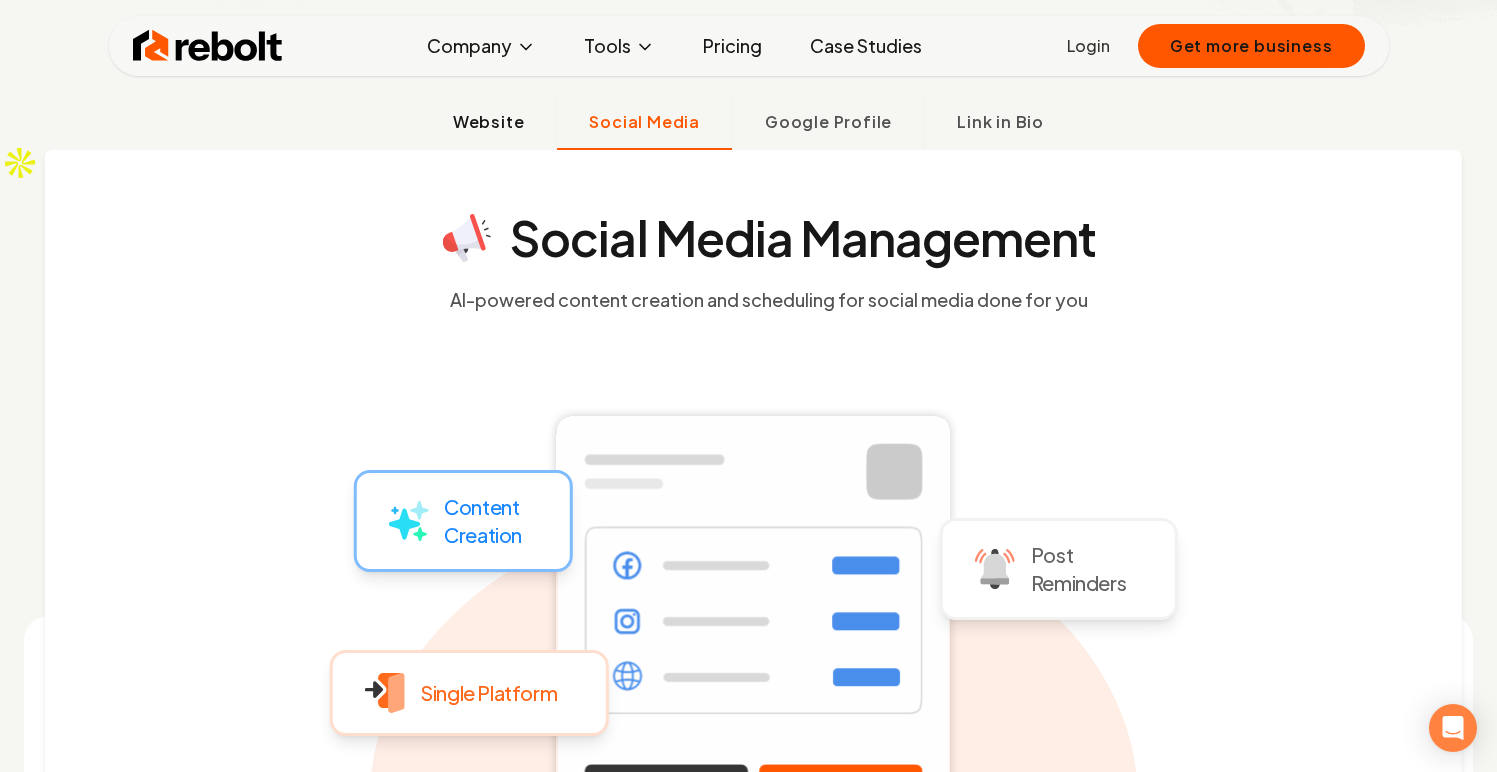 click on "Website" at bounding box center [489, 124] 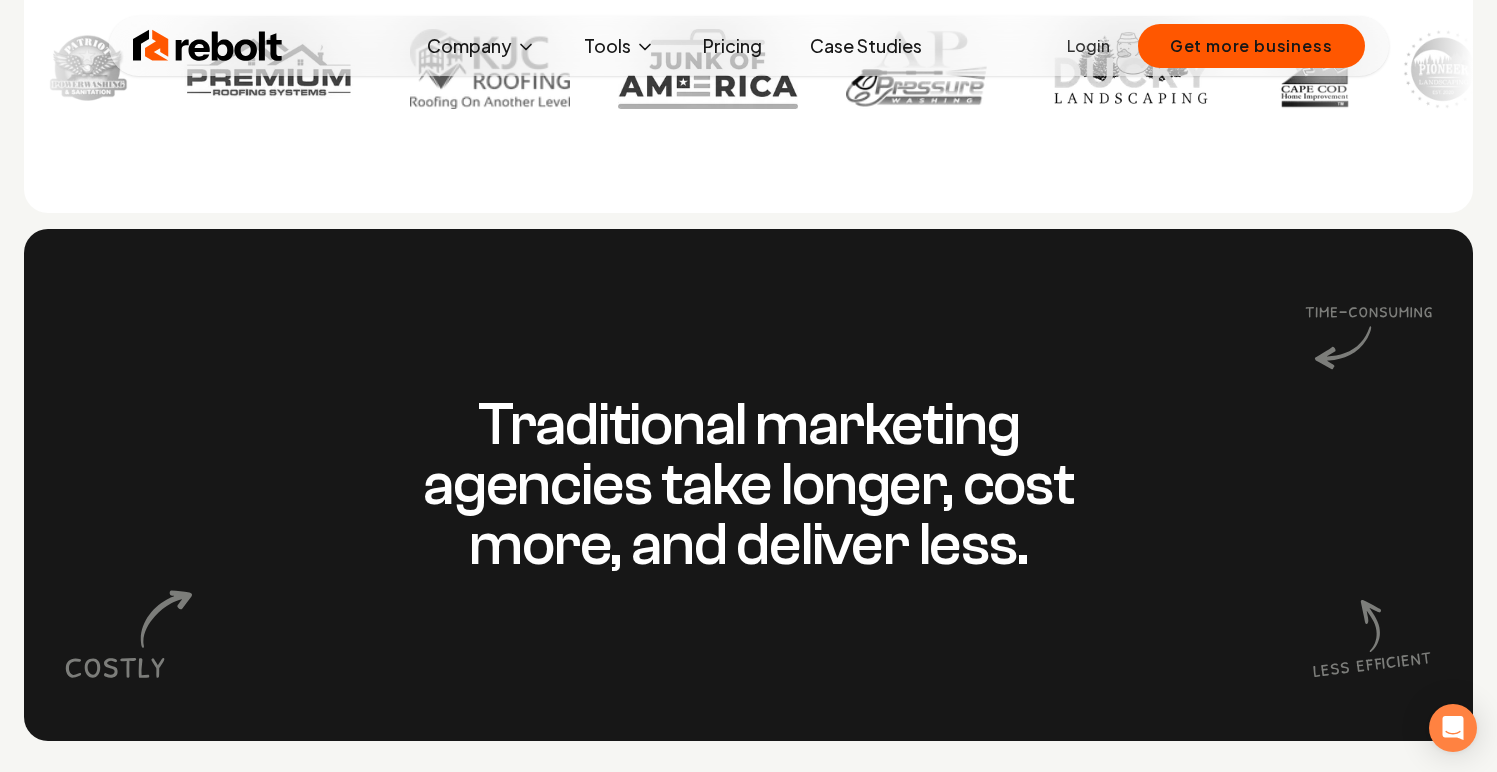 scroll, scrollTop: 1681, scrollLeft: 0, axis: vertical 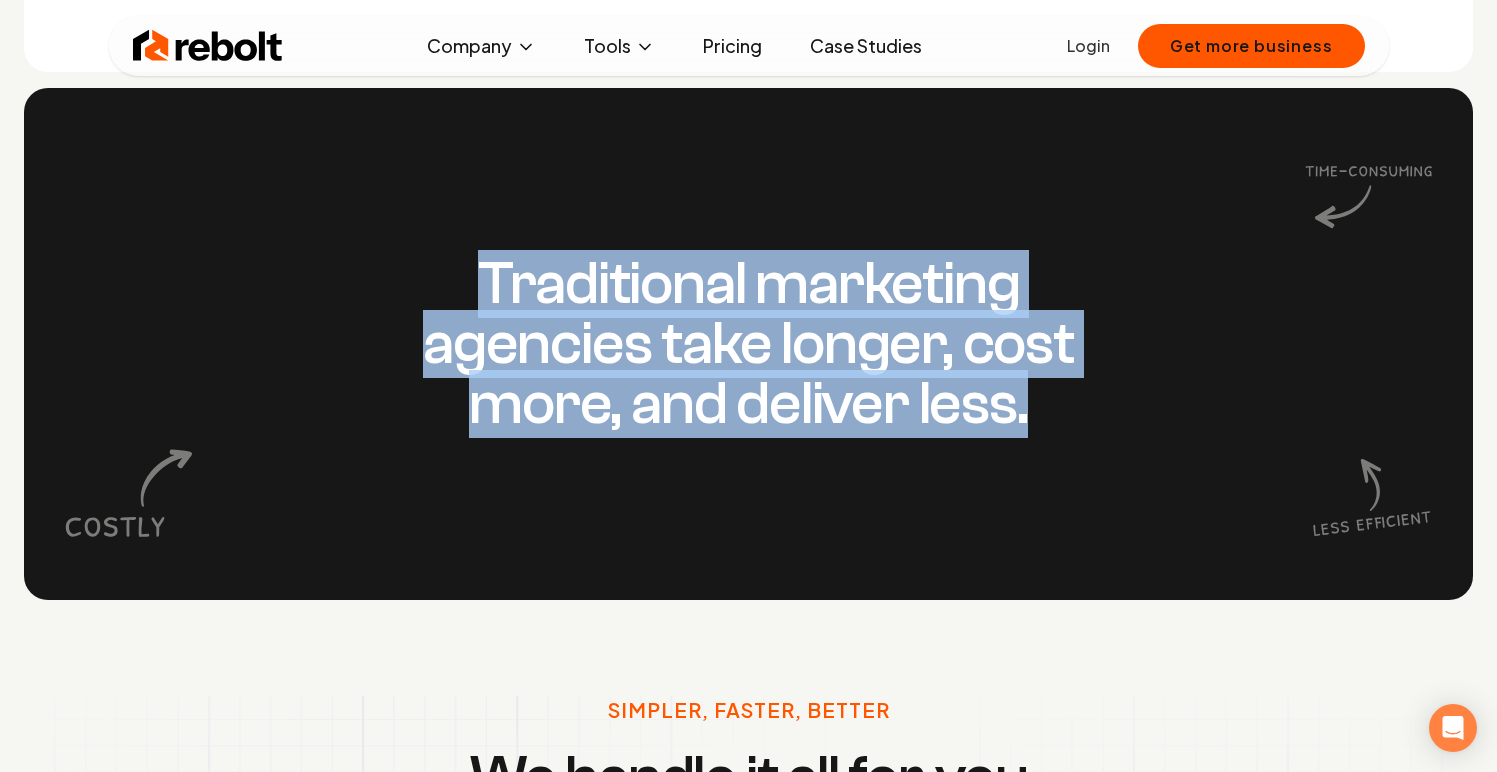 drag, startPoint x: 477, startPoint y: 286, endPoint x: 1047, endPoint y: 411, distance: 583.5452 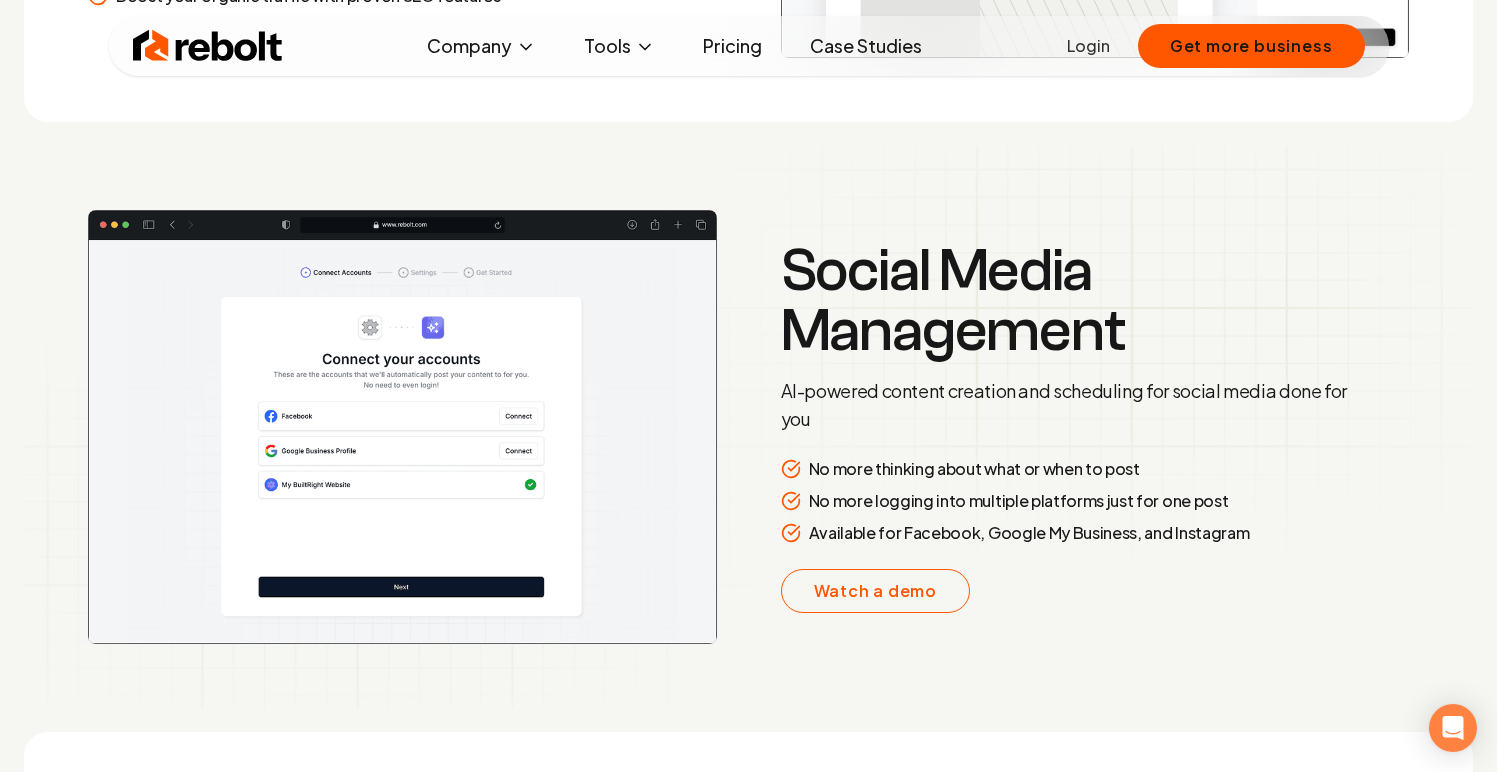 scroll, scrollTop: 3120, scrollLeft: 0, axis: vertical 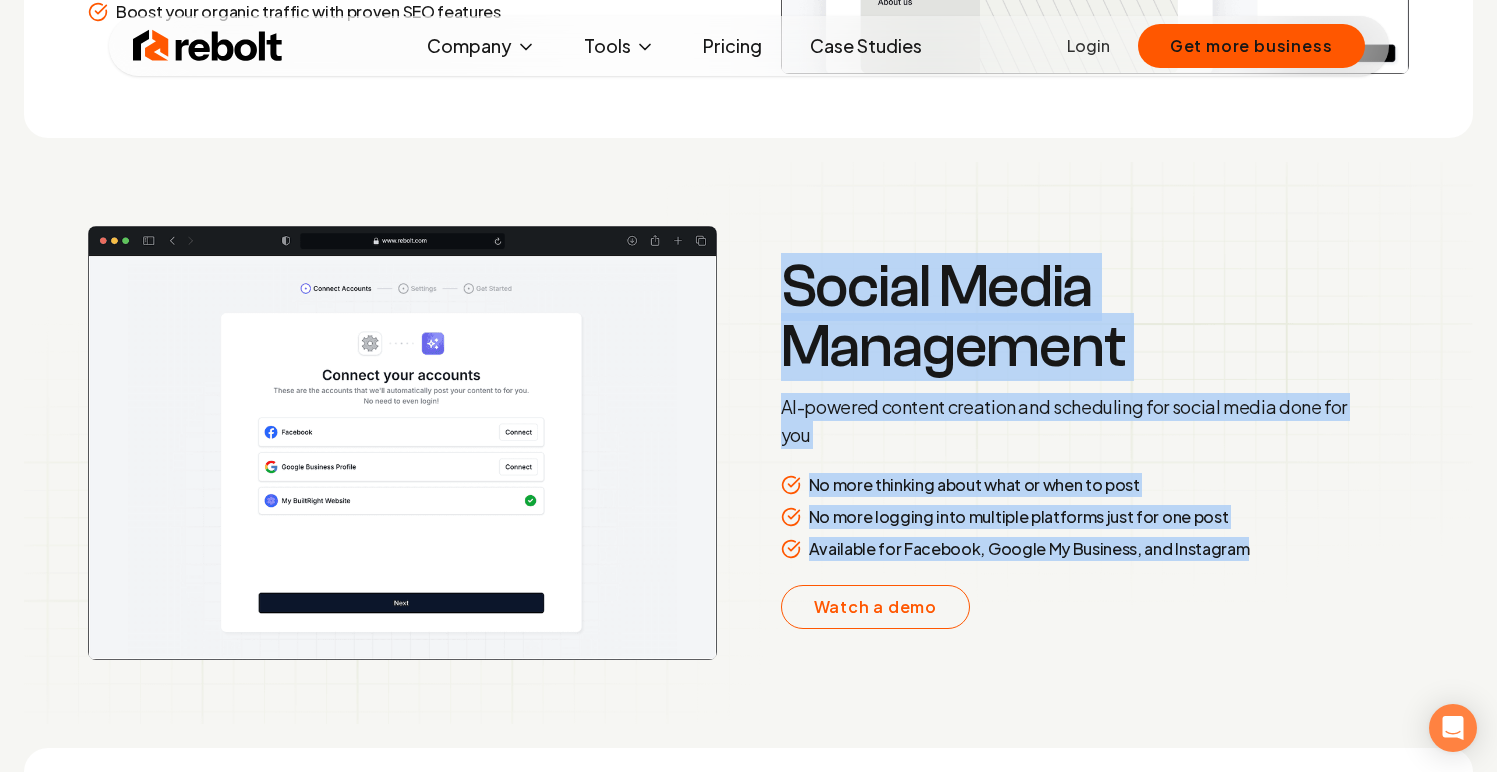 drag, startPoint x: 786, startPoint y: 294, endPoint x: 1196, endPoint y: 595, distance: 508.6266 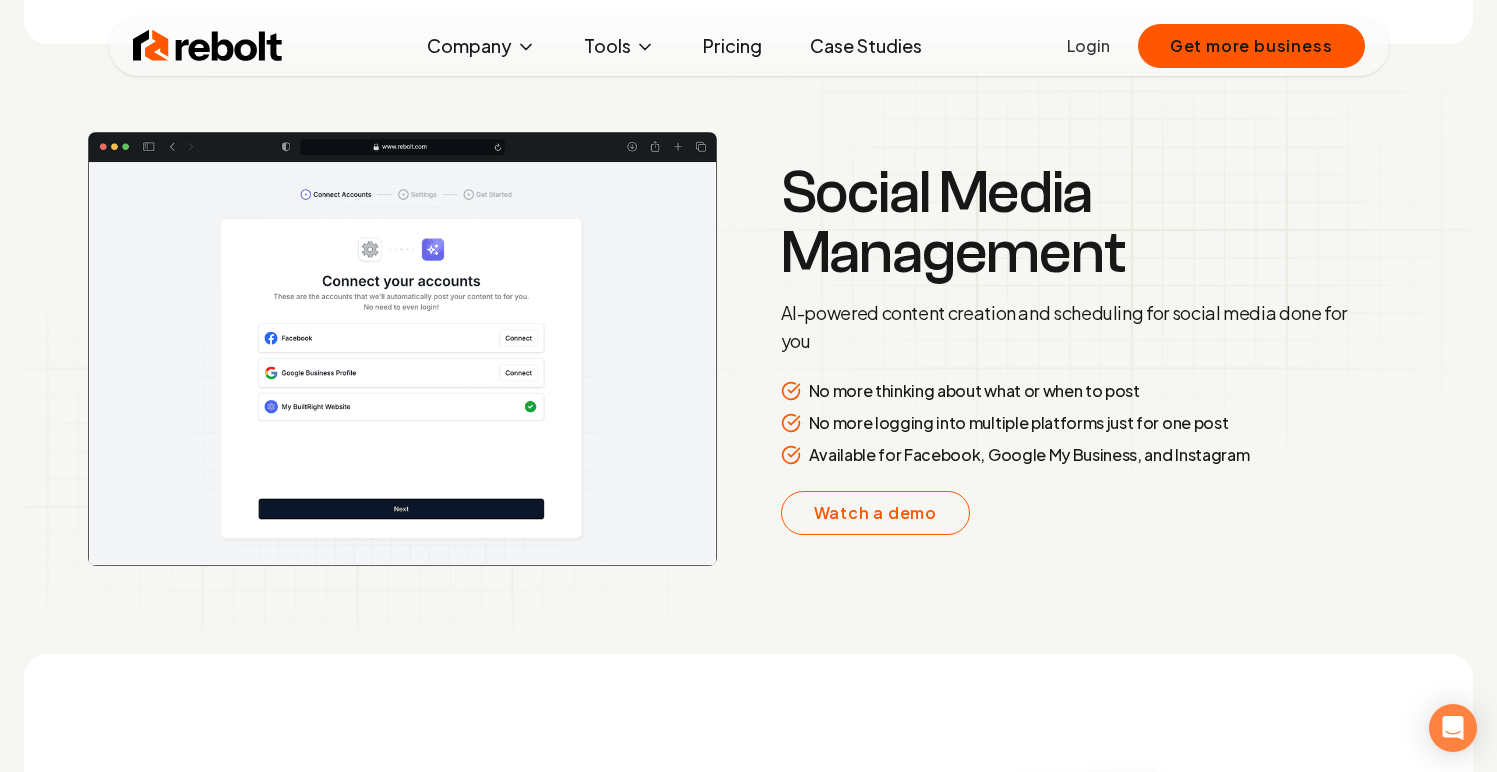 scroll, scrollTop: 3191, scrollLeft: 0, axis: vertical 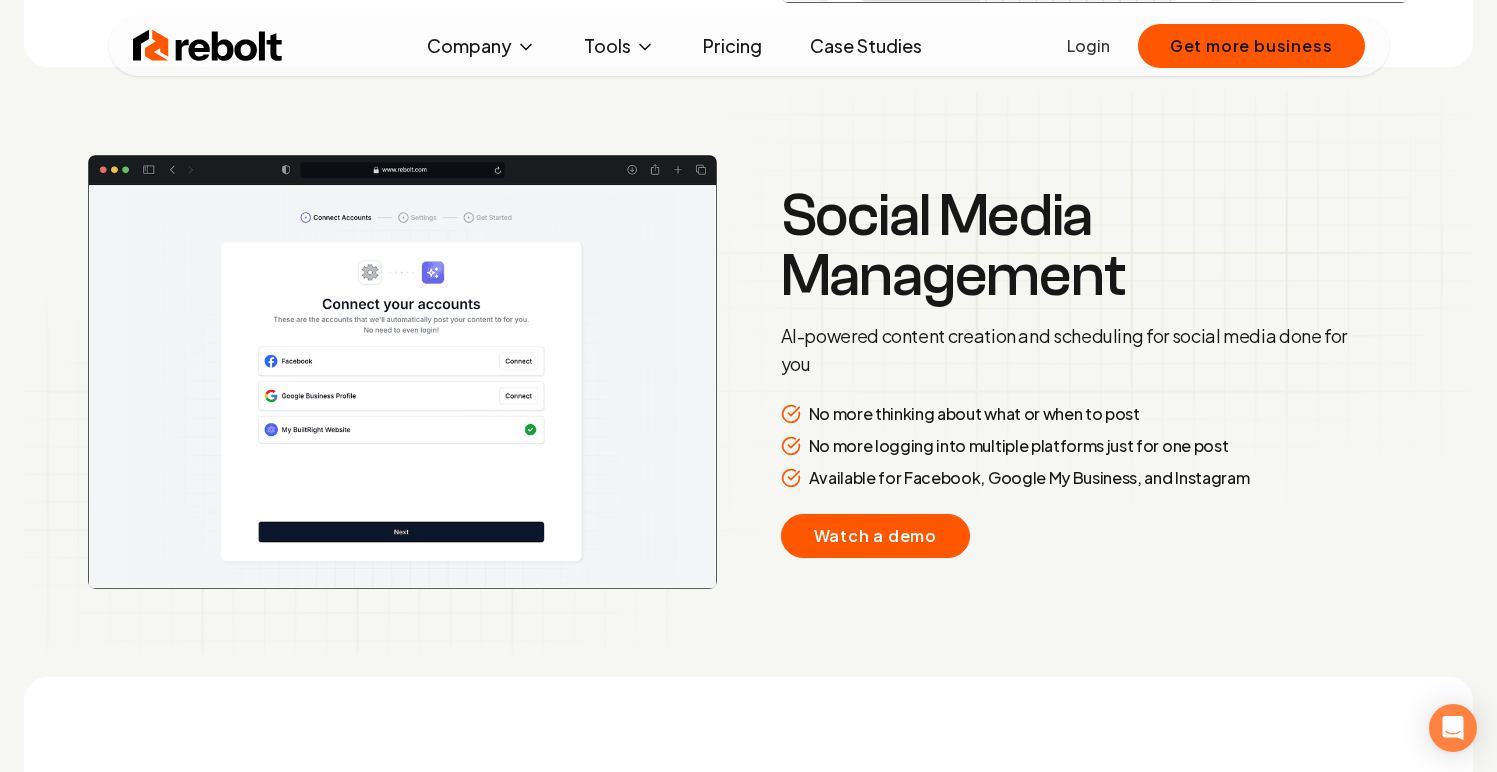 click on "Watch a demo" at bounding box center [876, 536] 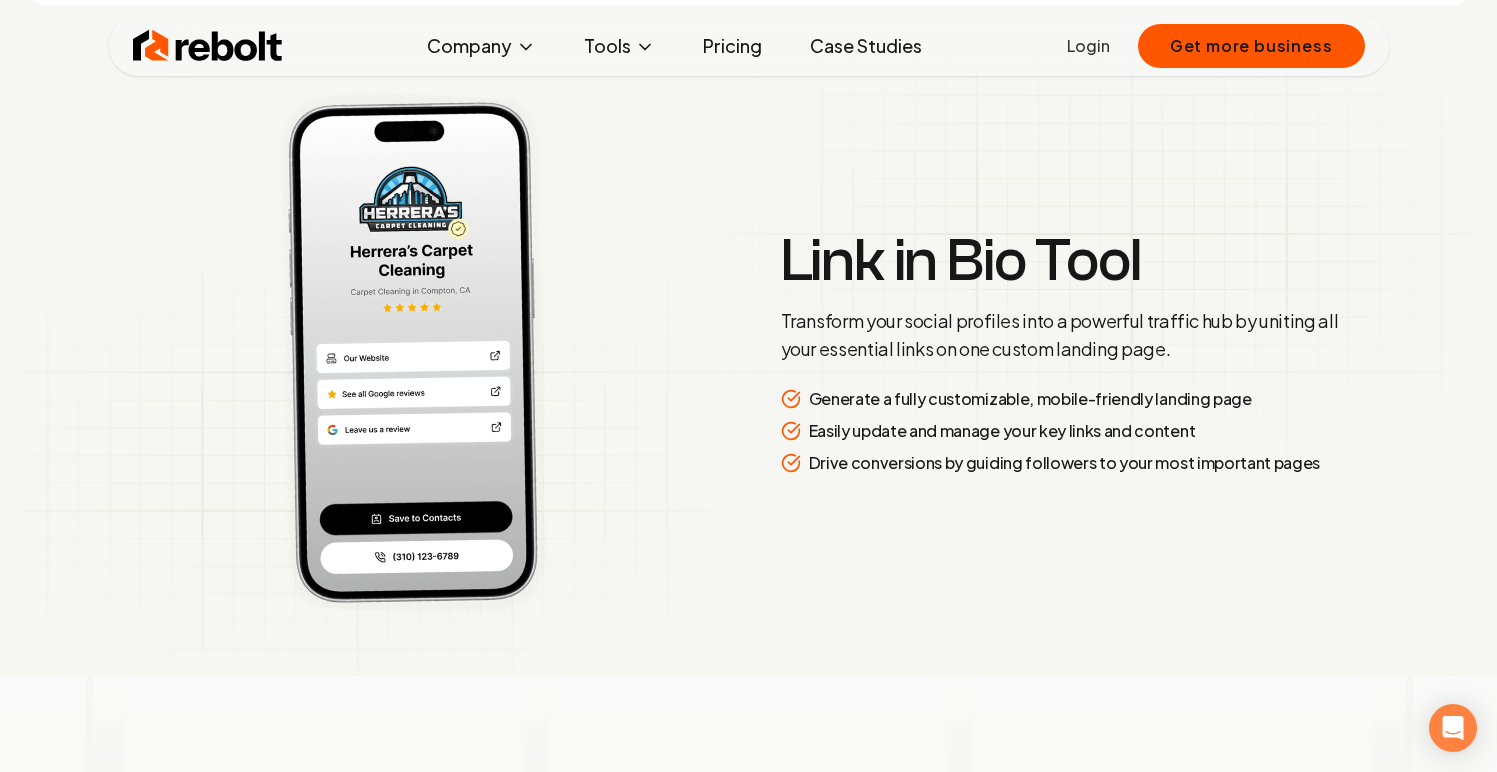 scroll, scrollTop: 4449, scrollLeft: 0, axis: vertical 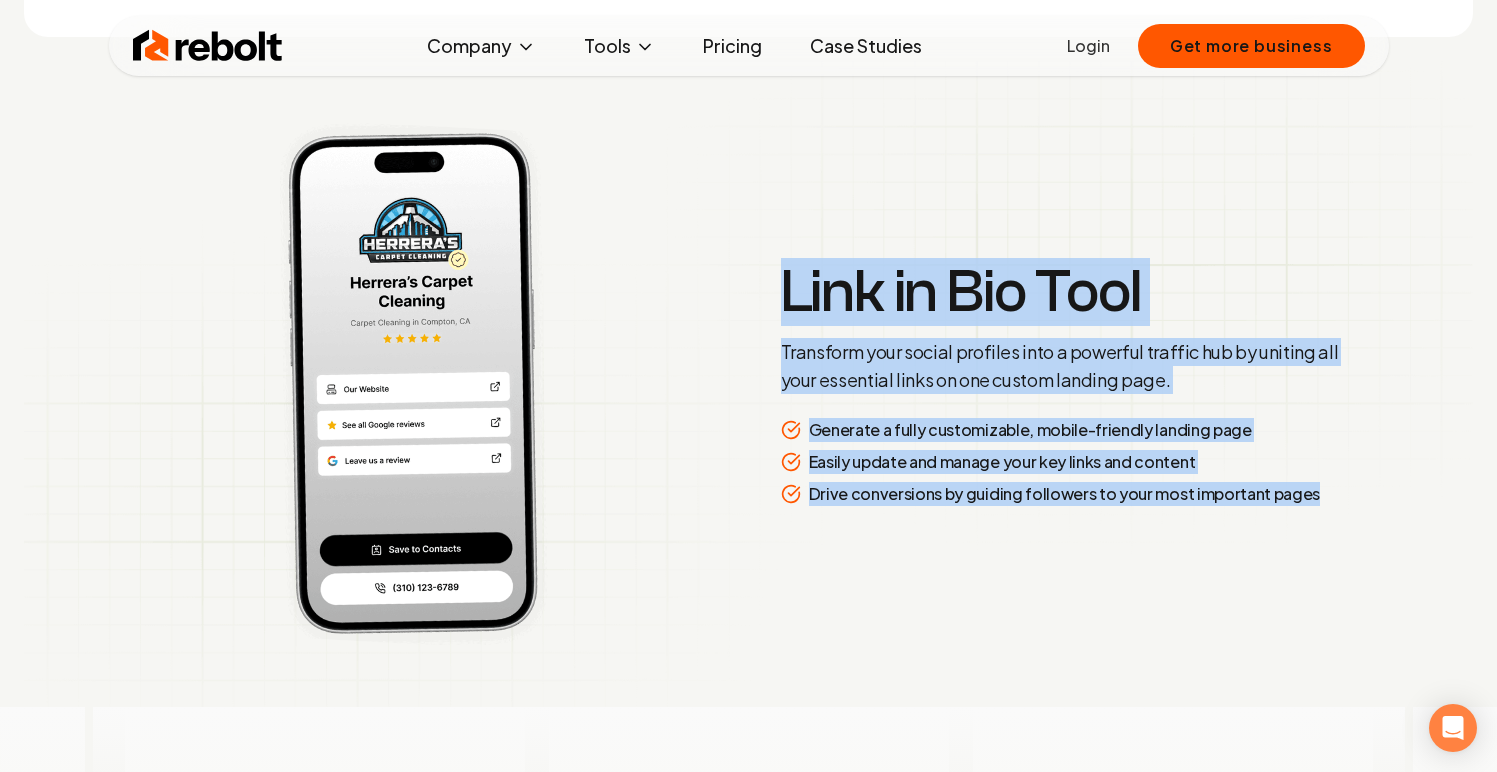 drag, startPoint x: 781, startPoint y: 293, endPoint x: 1306, endPoint y: 499, distance: 563.969 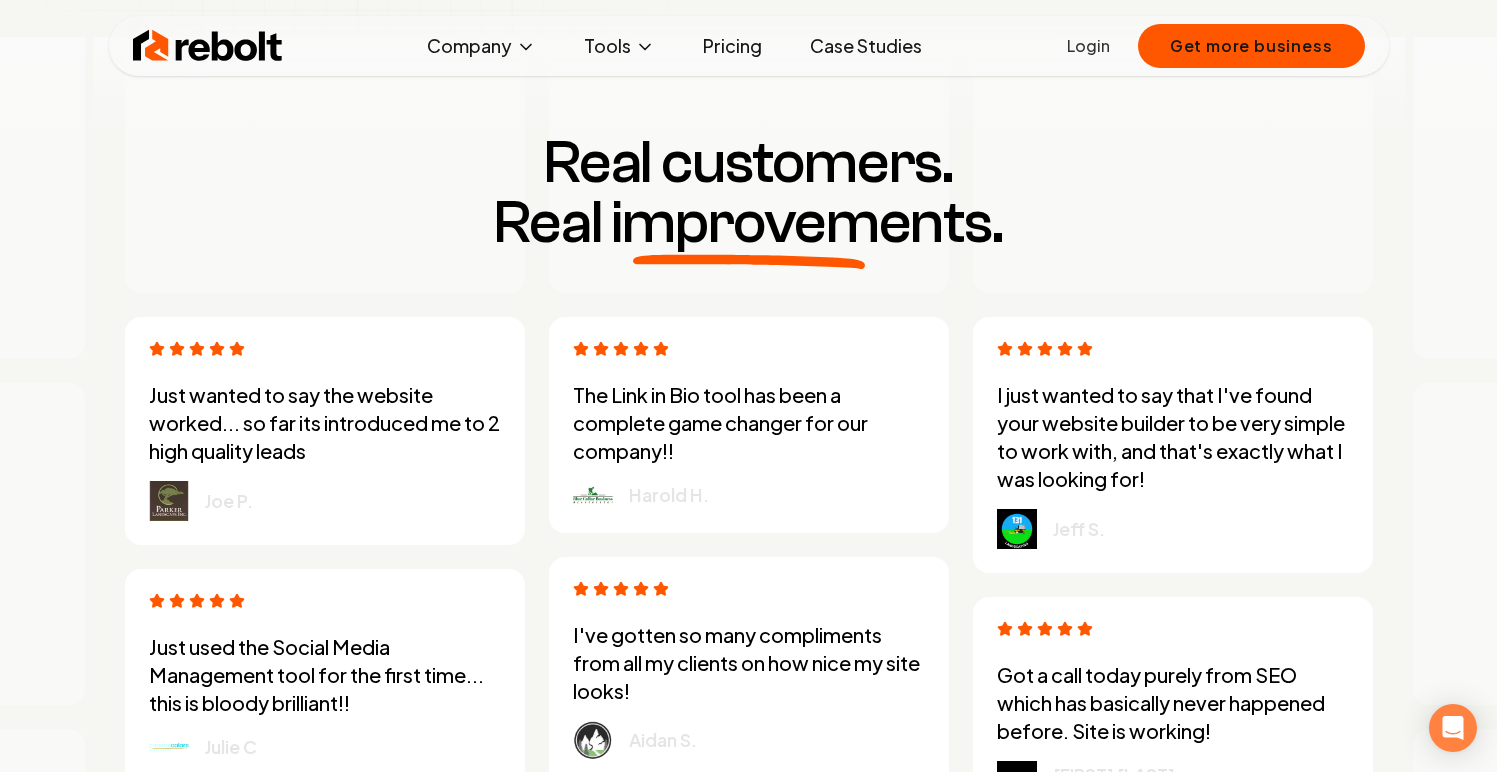 scroll, scrollTop: 5120, scrollLeft: 0, axis: vertical 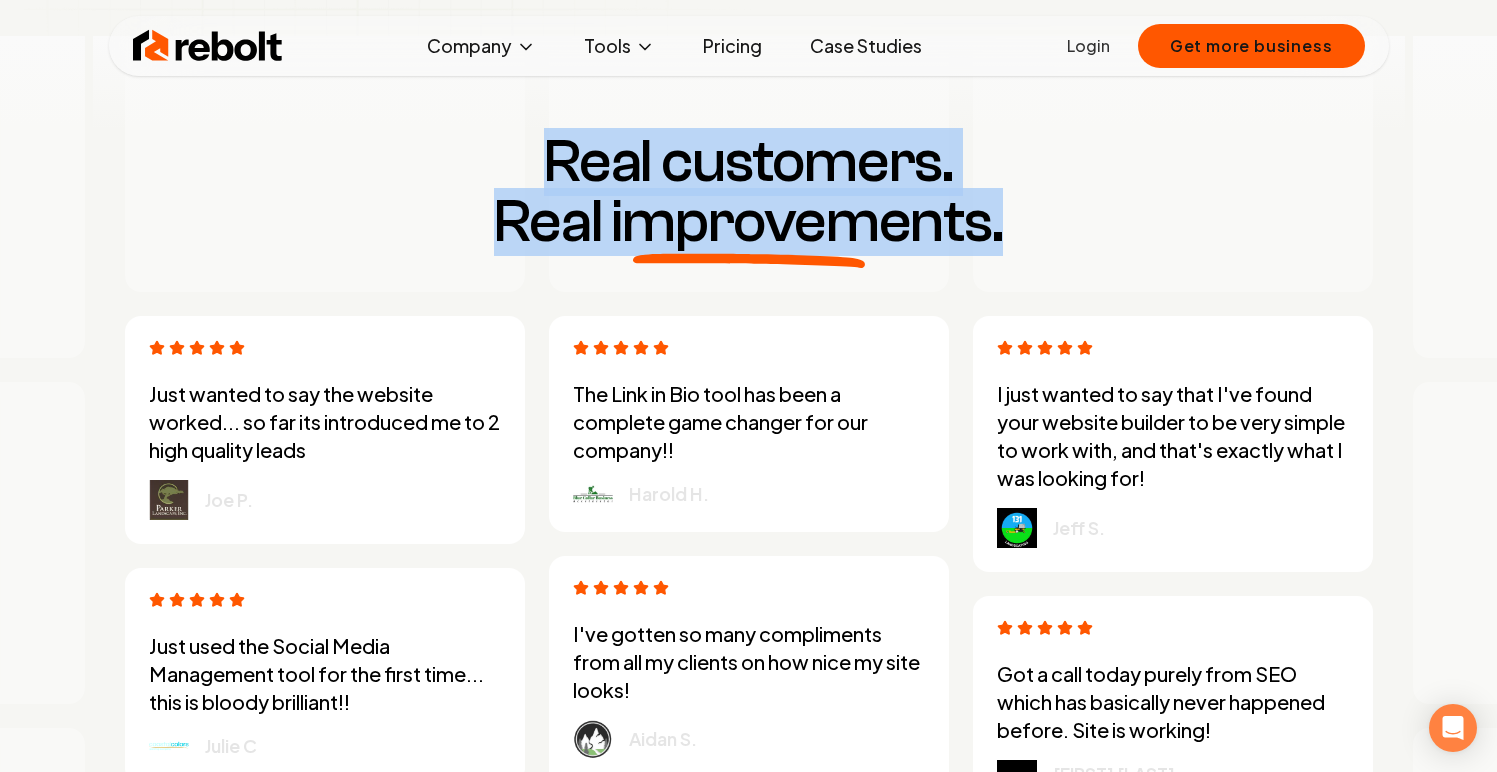 drag, startPoint x: 554, startPoint y: 155, endPoint x: 1035, endPoint y: 233, distance: 487.2833 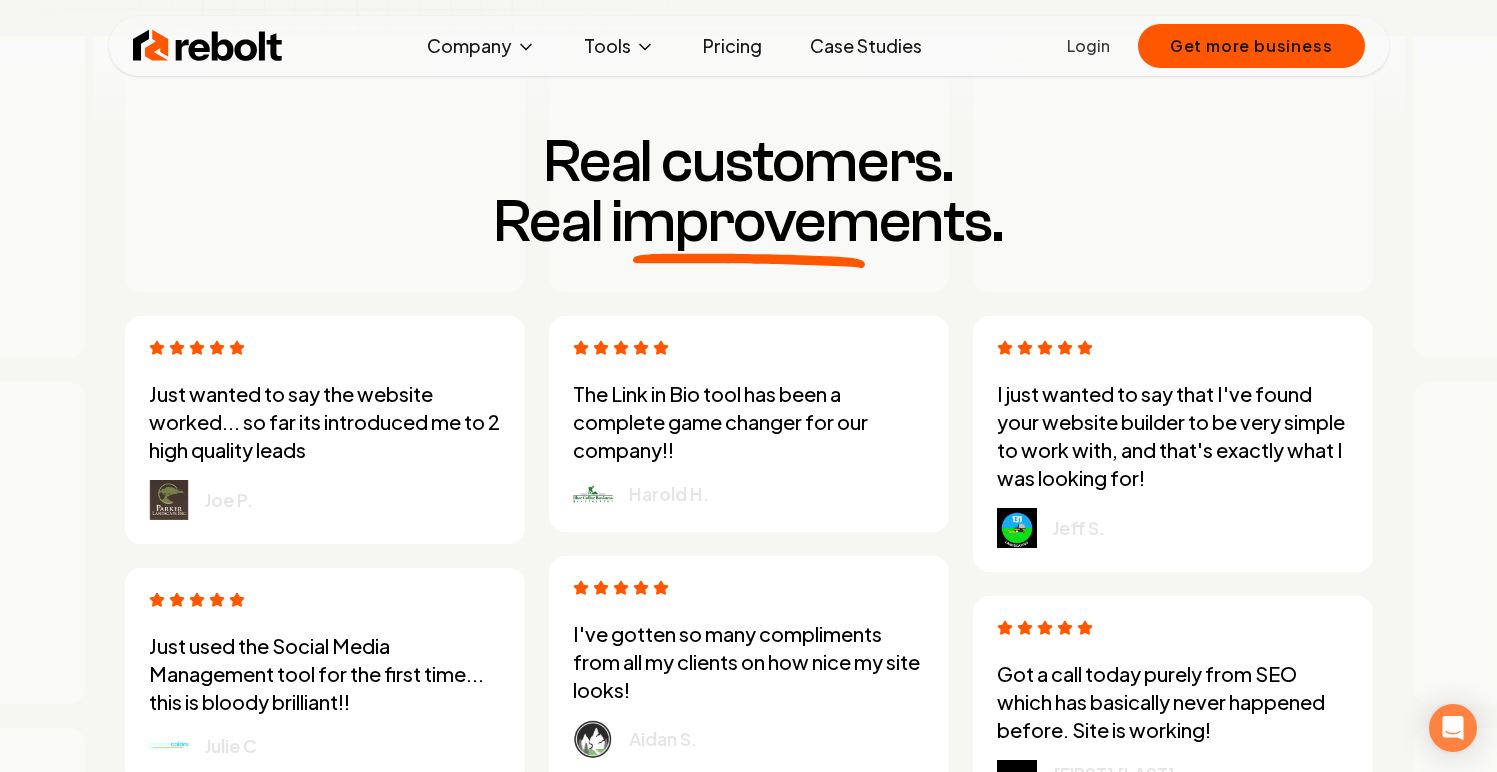 click on "Real customers. Real improvements." at bounding box center [749, 192] 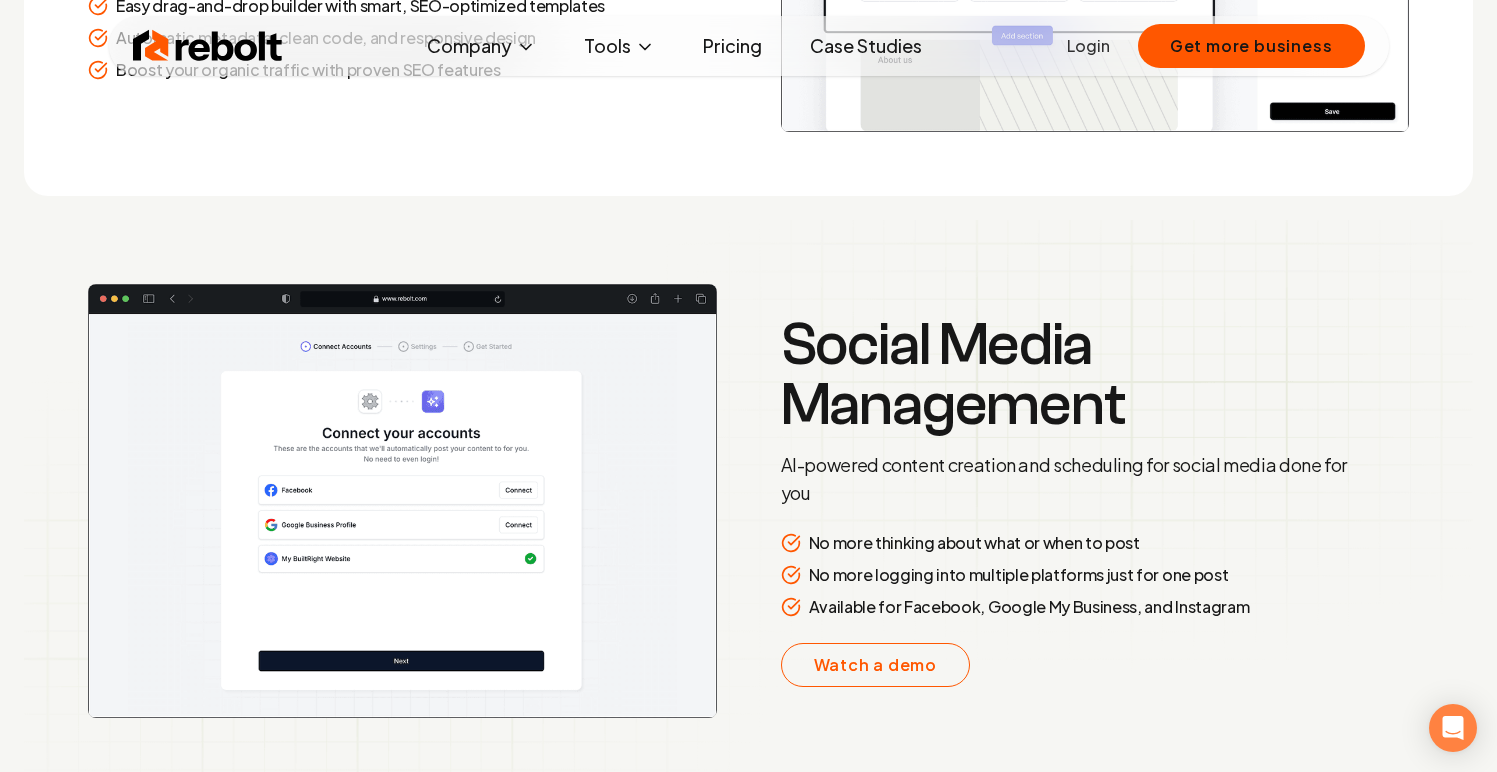 scroll, scrollTop: 2756, scrollLeft: 0, axis: vertical 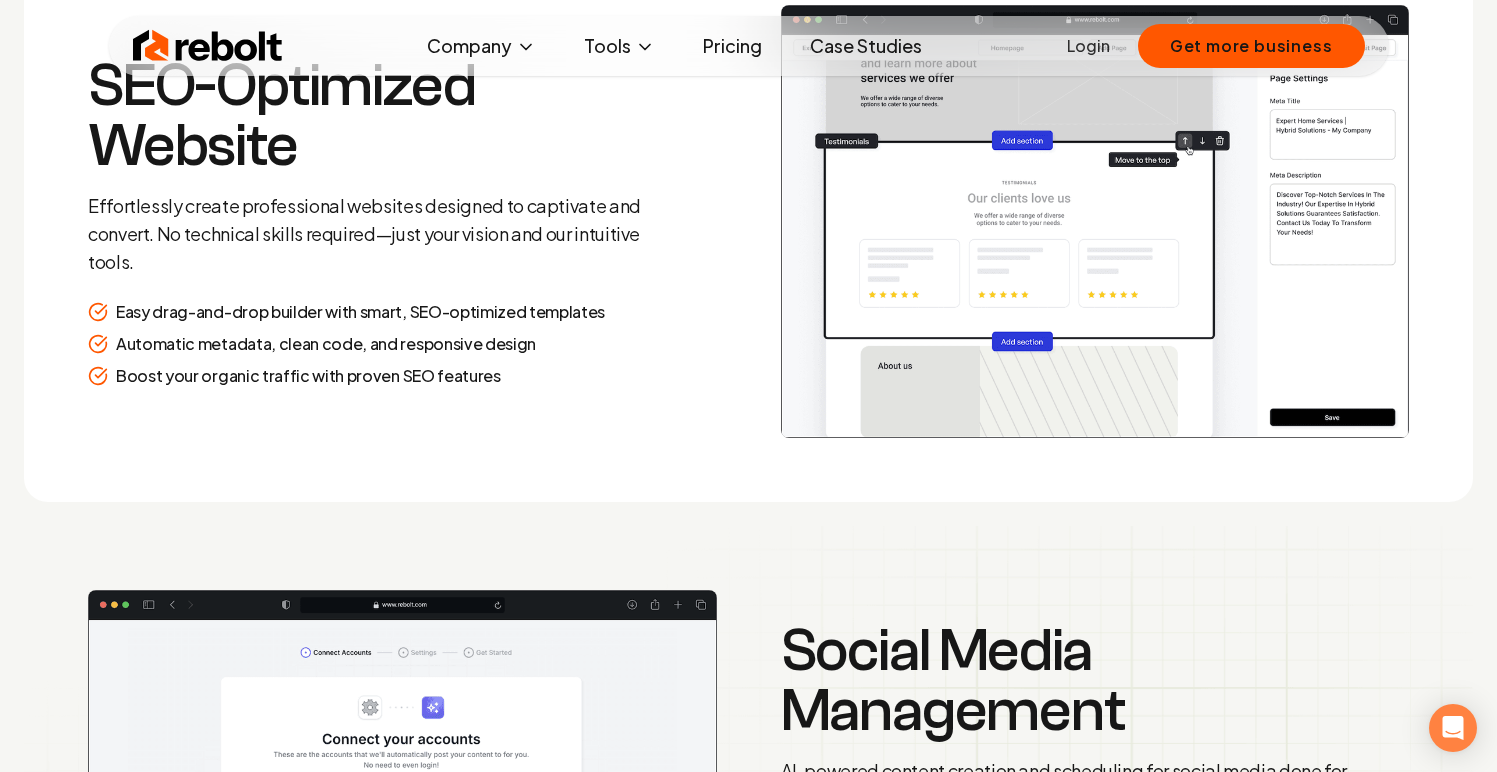 click on "Pricing" at bounding box center [732, 46] 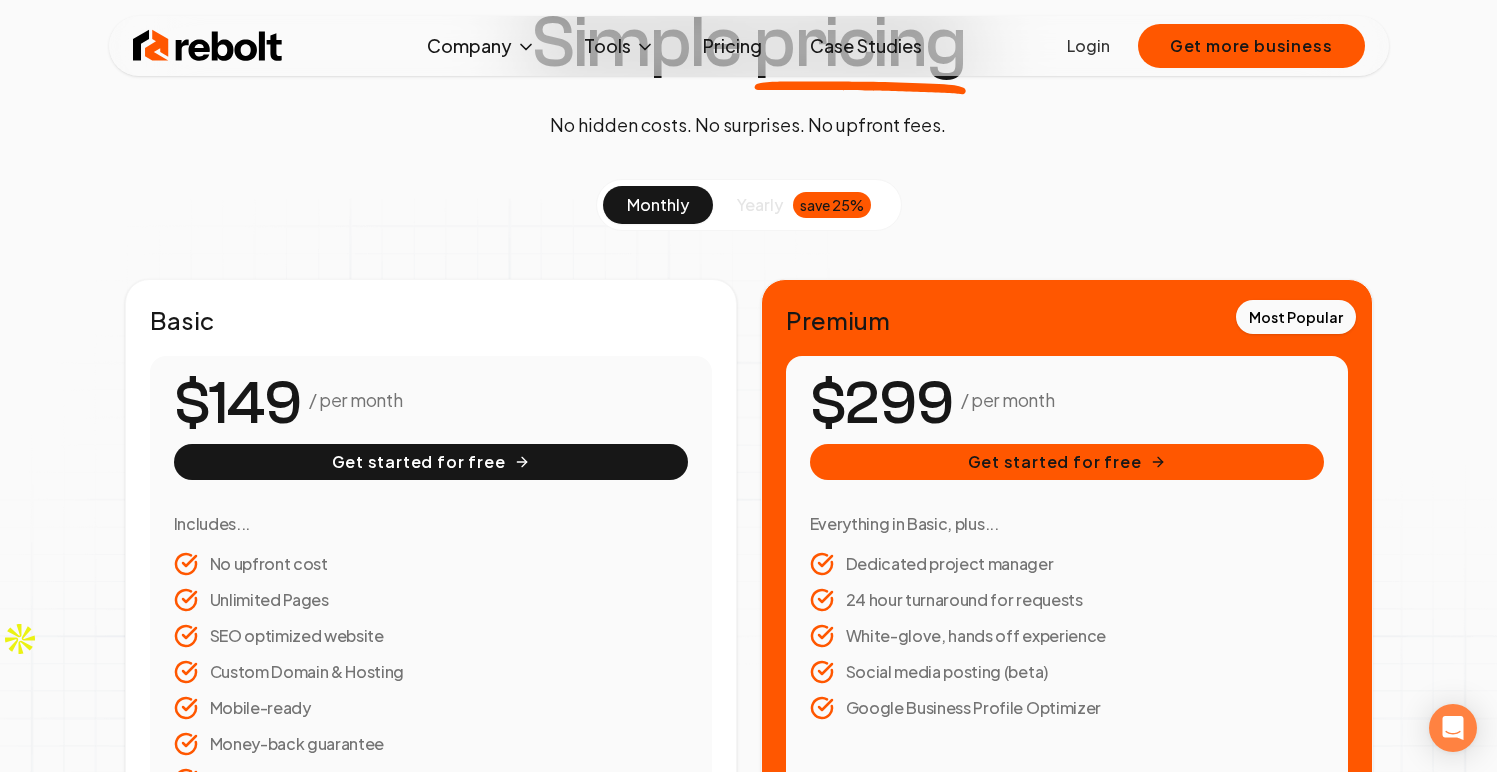scroll, scrollTop: 167, scrollLeft: 0, axis: vertical 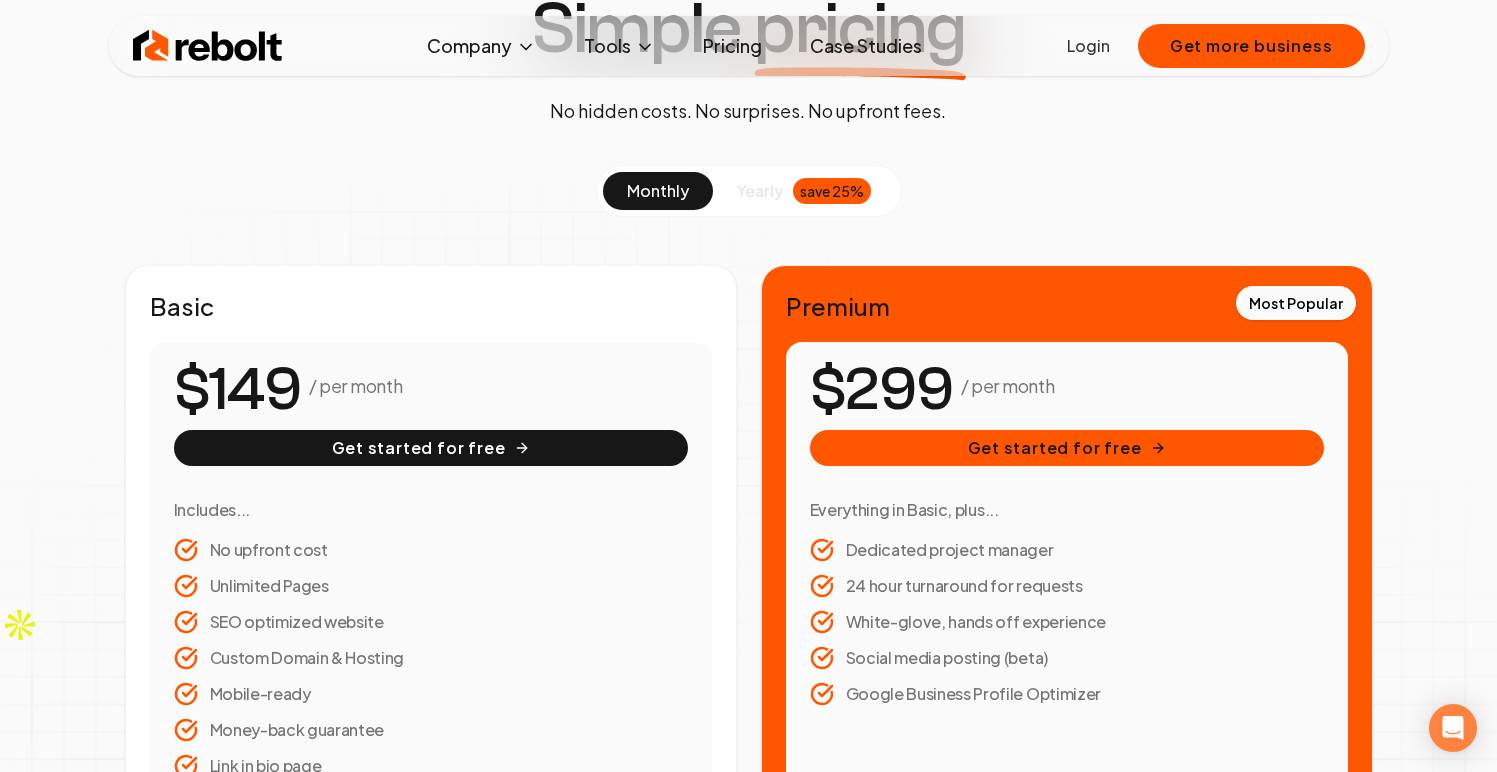 click on "yearly" at bounding box center [760, 191] 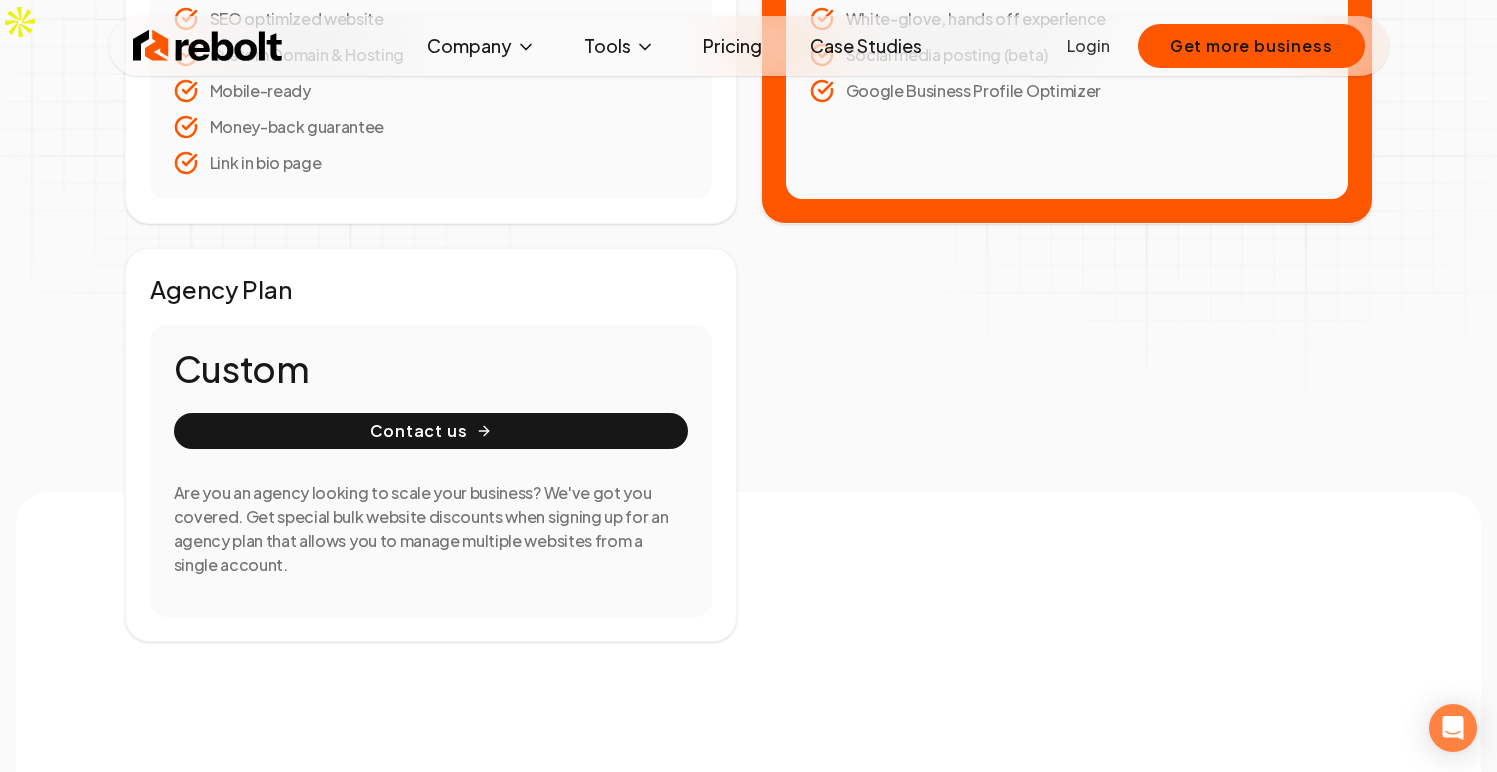 scroll, scrollTop: 772, scrollLeft: 0, axis: vertical 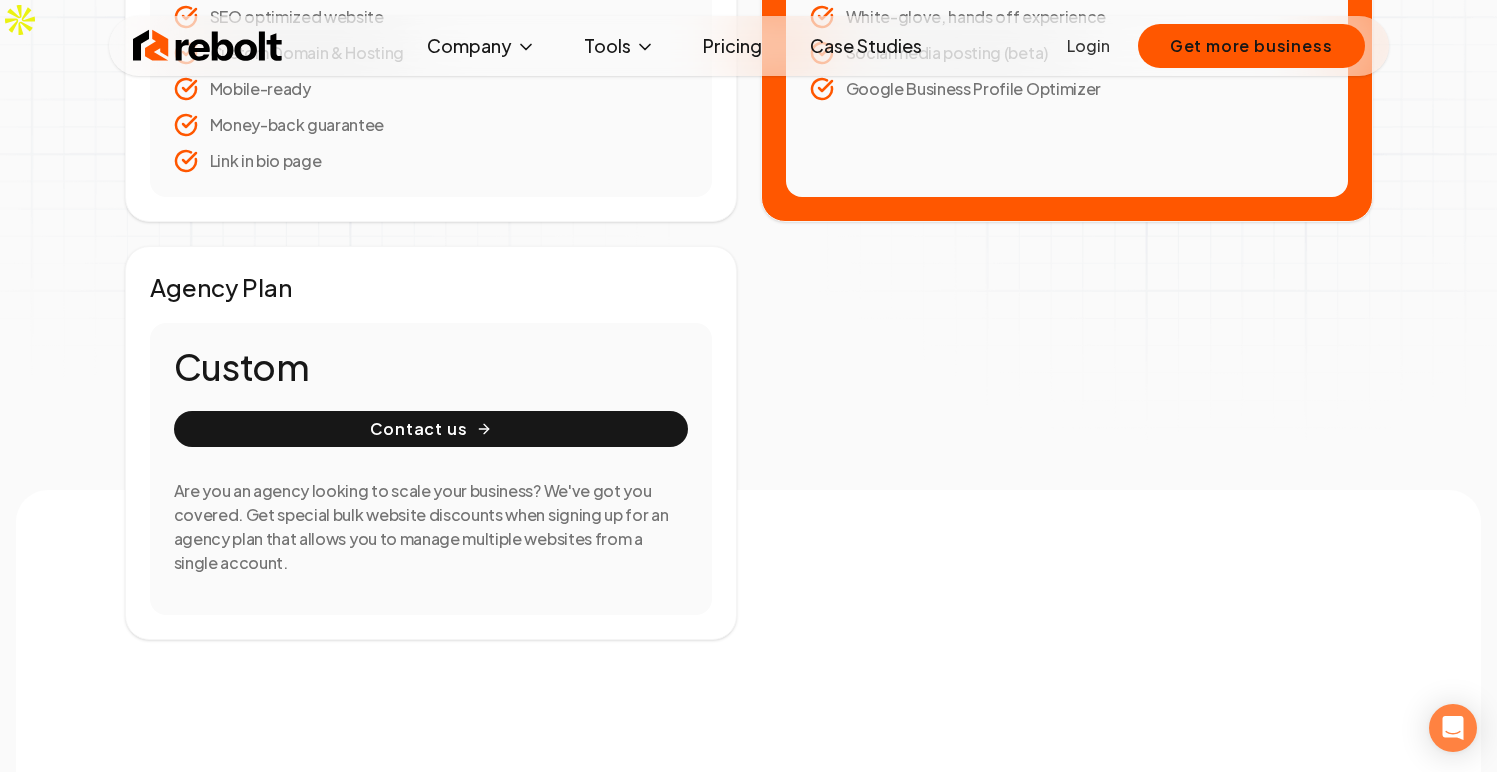 click on "yearly" at bounding box center (1275, 804) 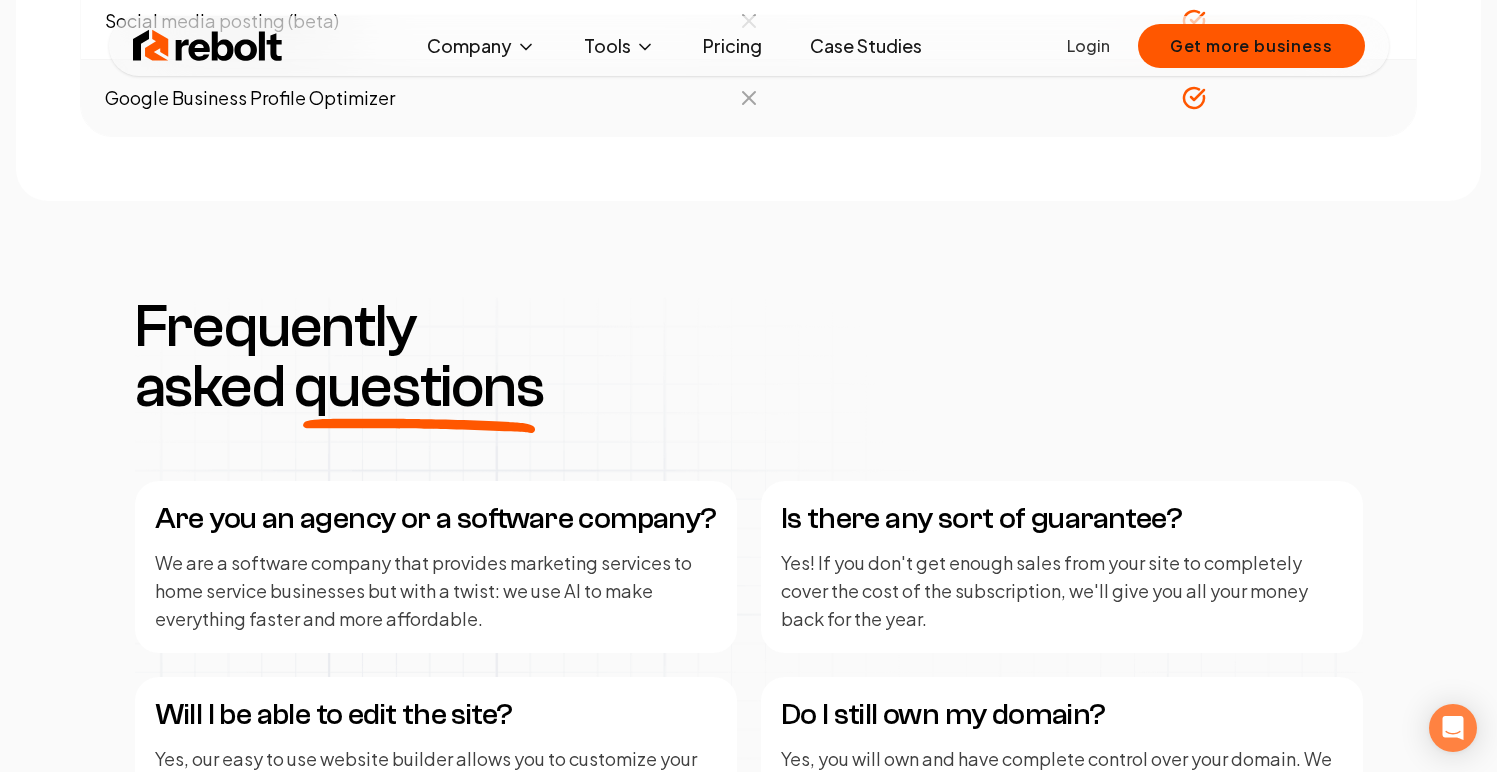 scroll, scrollTop: 2785, scrollLeft: 0, axis: vertical 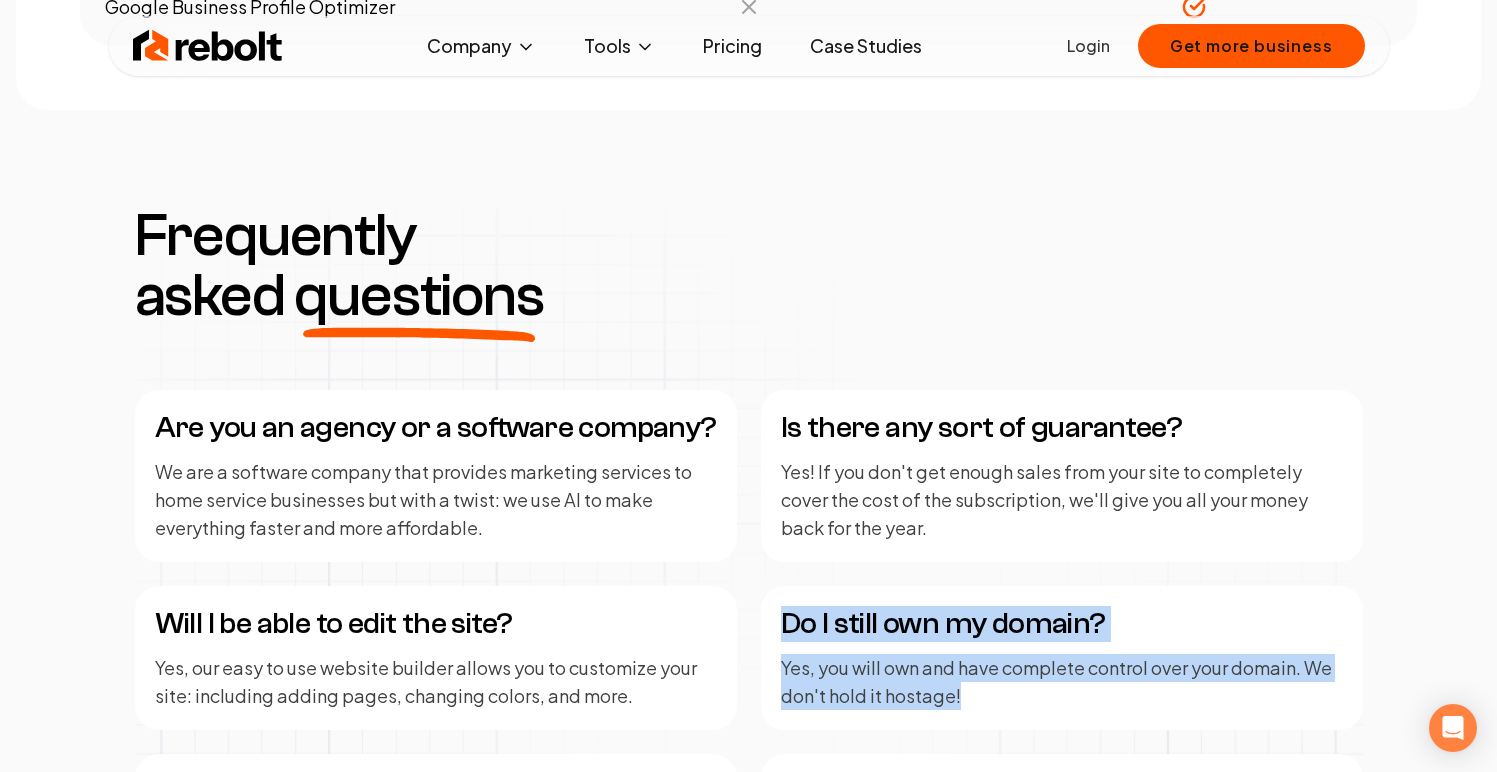drag, startPoint x: 789, startPoint y: 204, endPoint x: 990, endPoint y: 283, distance: 215.96759 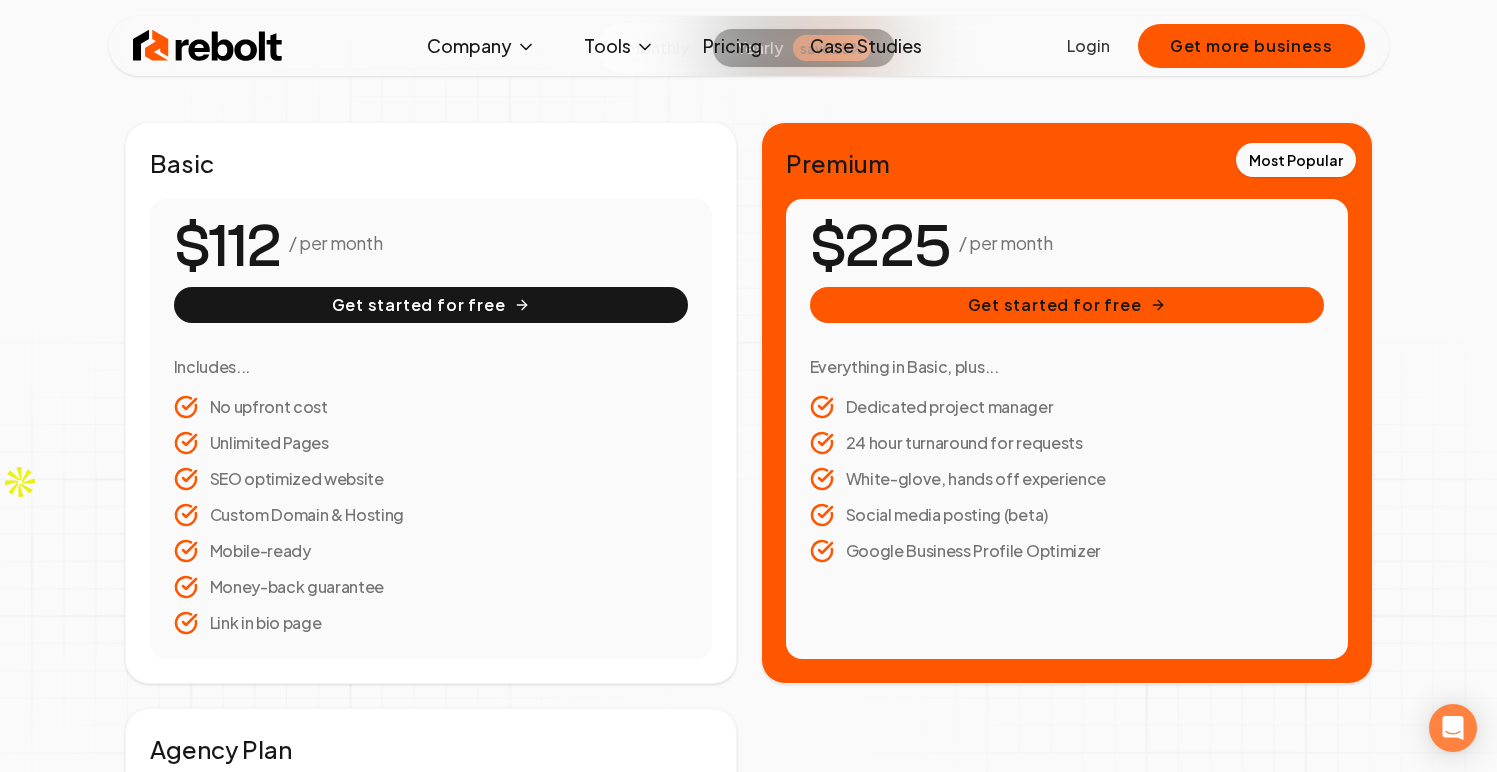 scroll, scrollTop: 246, scrollLeft: 0, axis: vertical 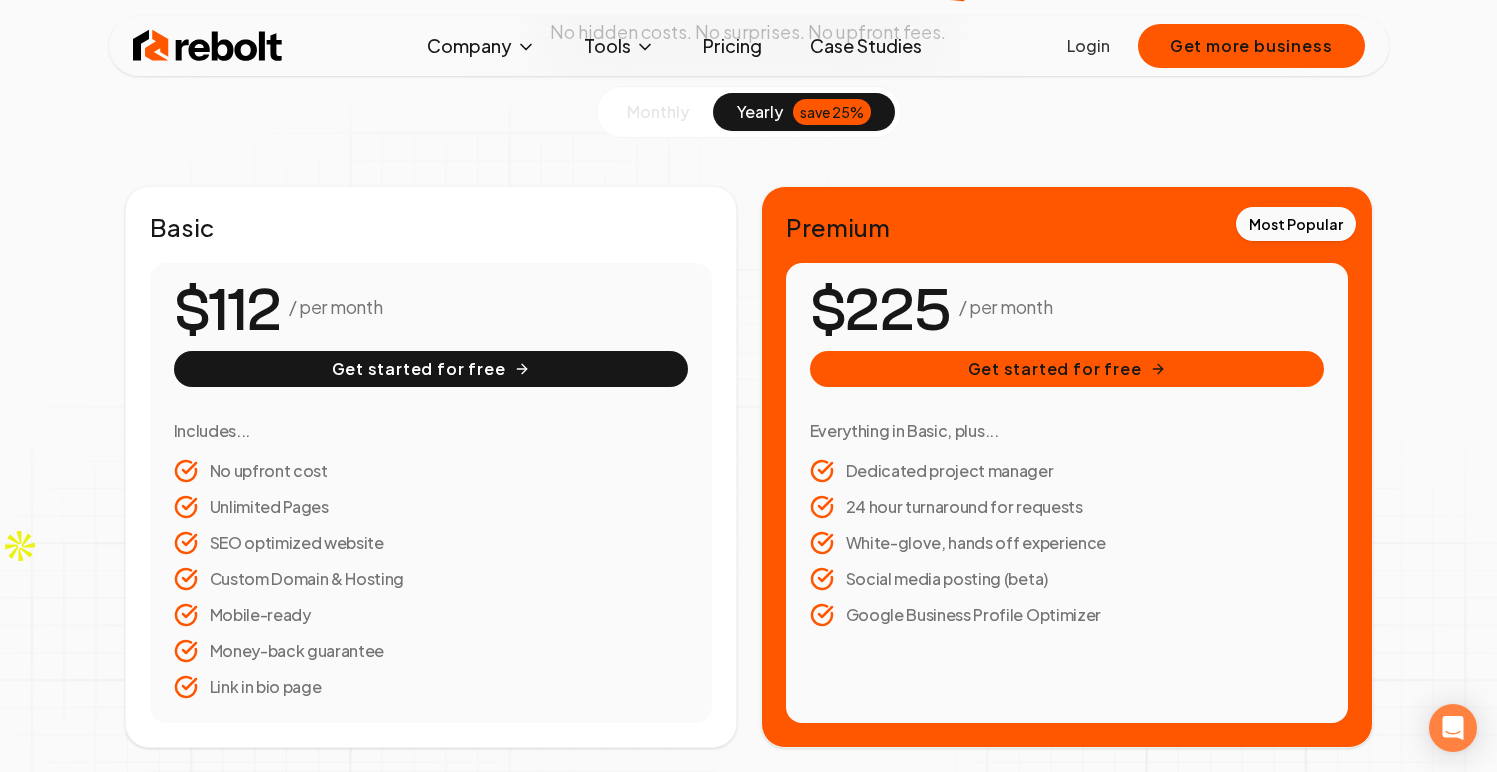 click on "monthly" at bounding box center (658, 111) 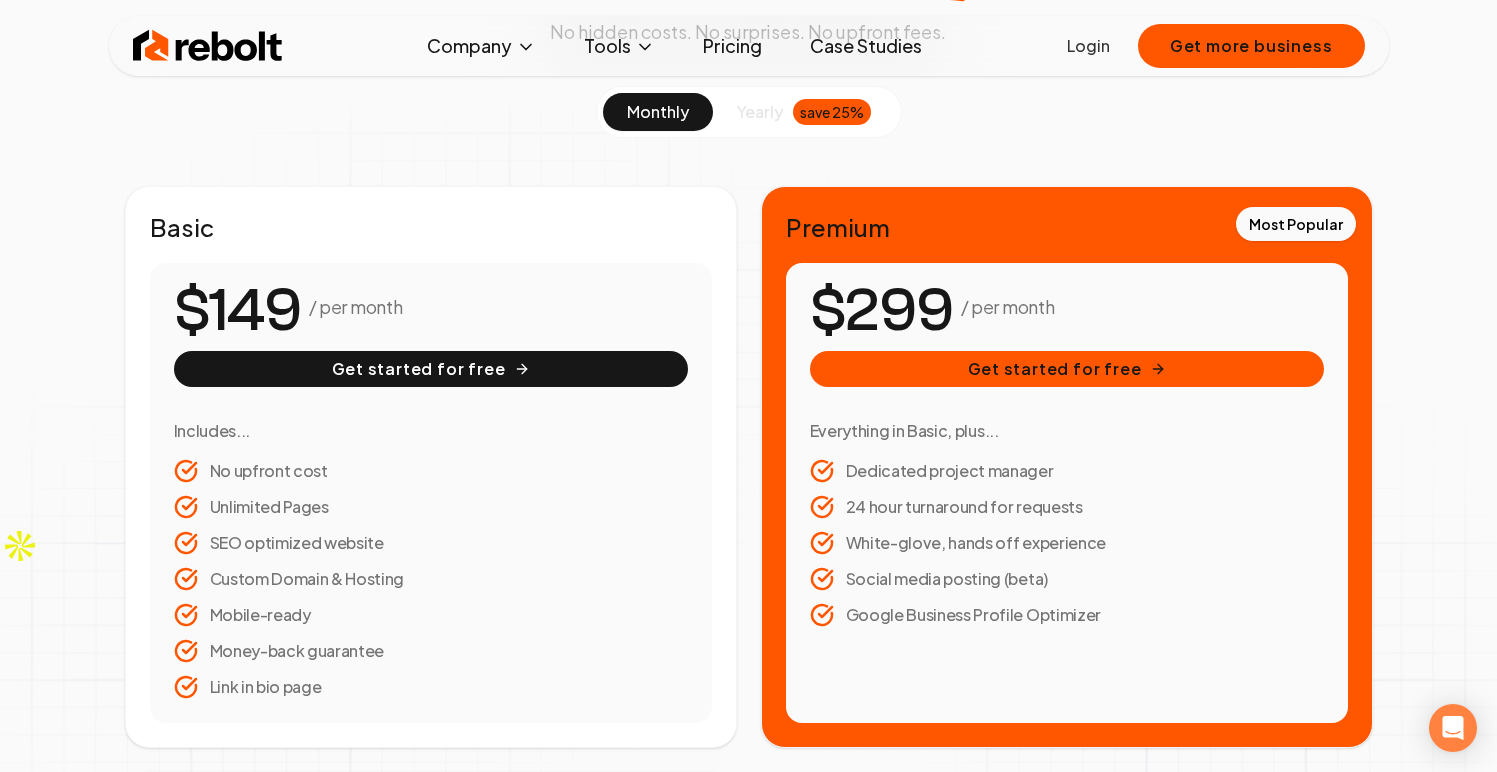 scroll, scrollTop: 0, scrollLeft: 0, axis: both 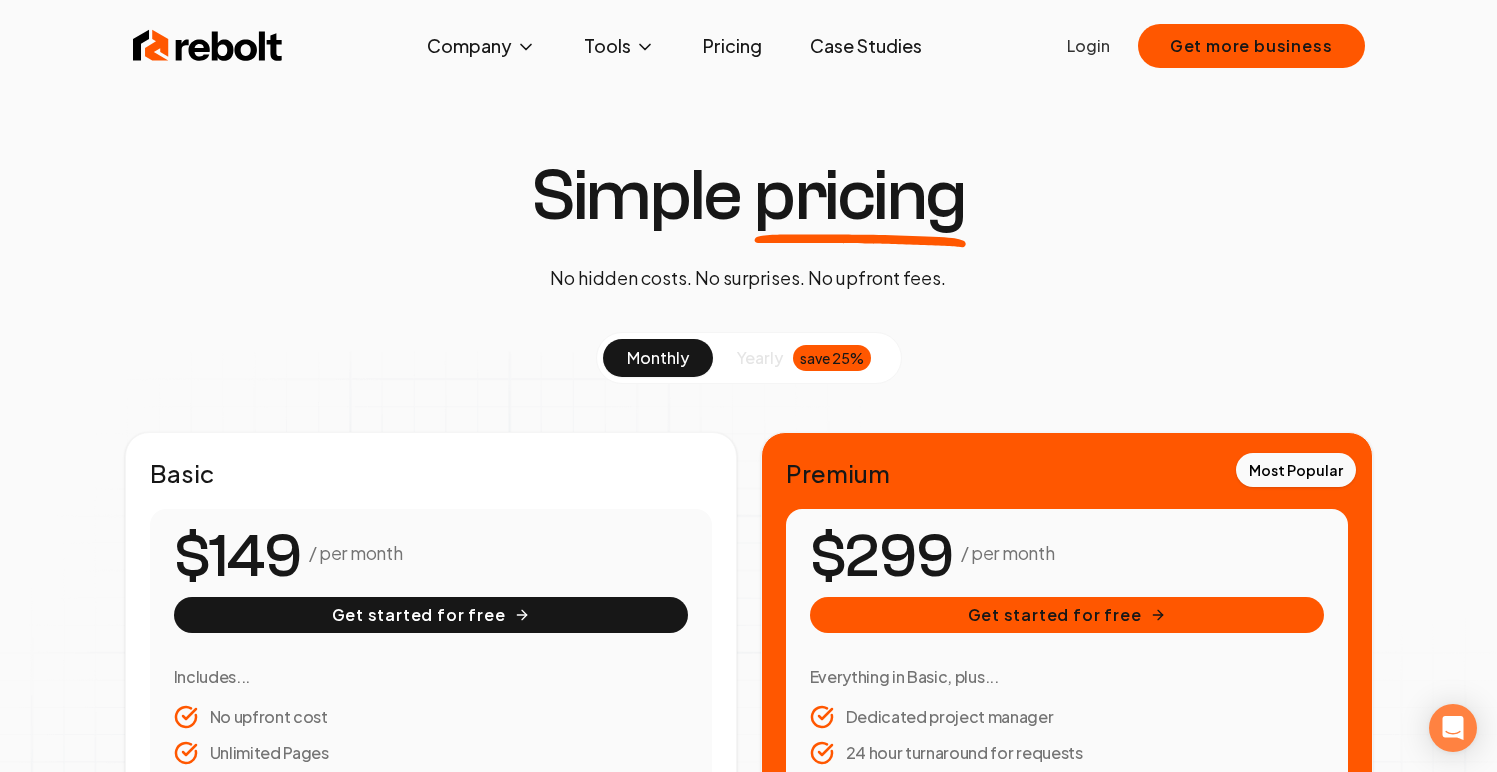 click at bounding box center (208, 46) 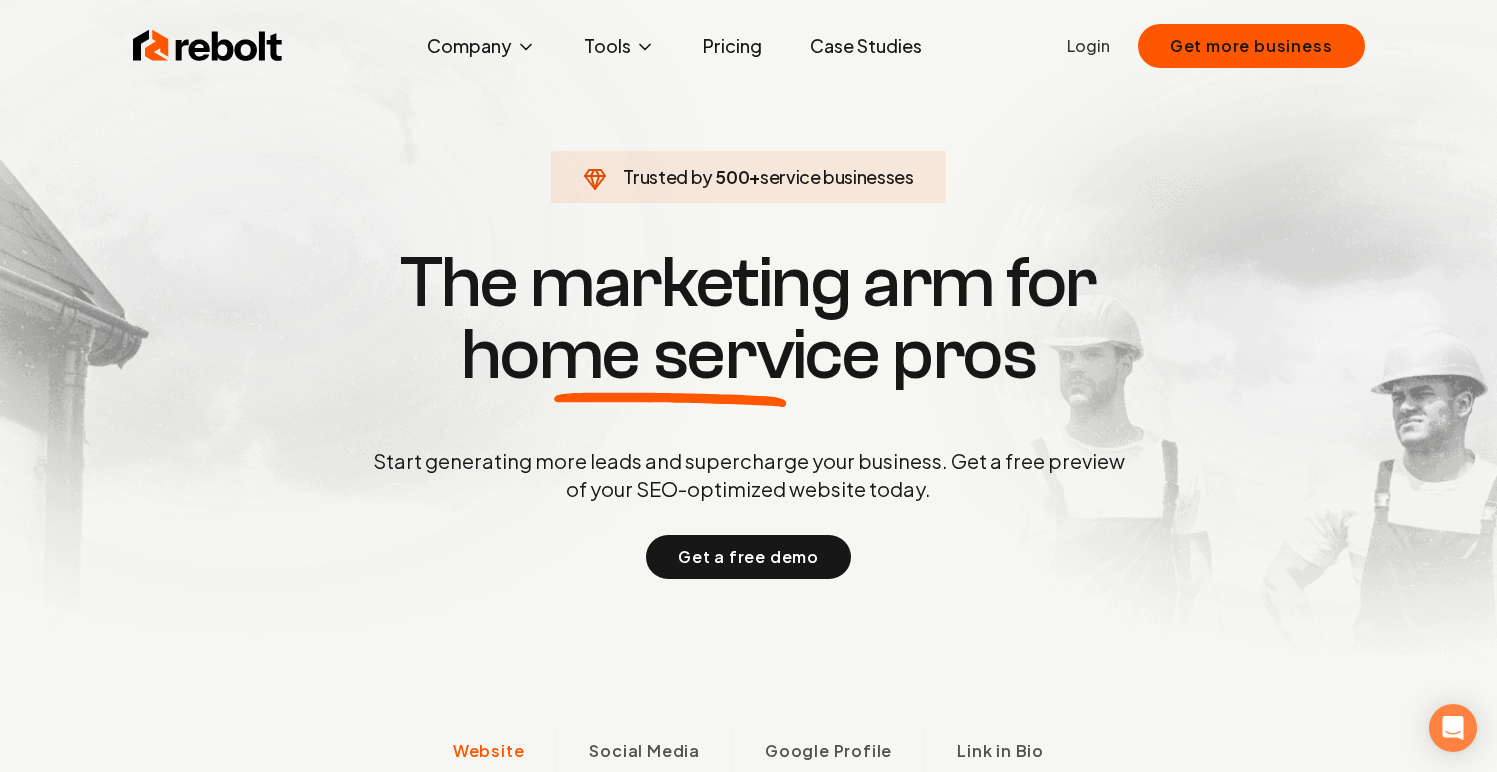 click on "Pricing" at bounding box center (732, 46) 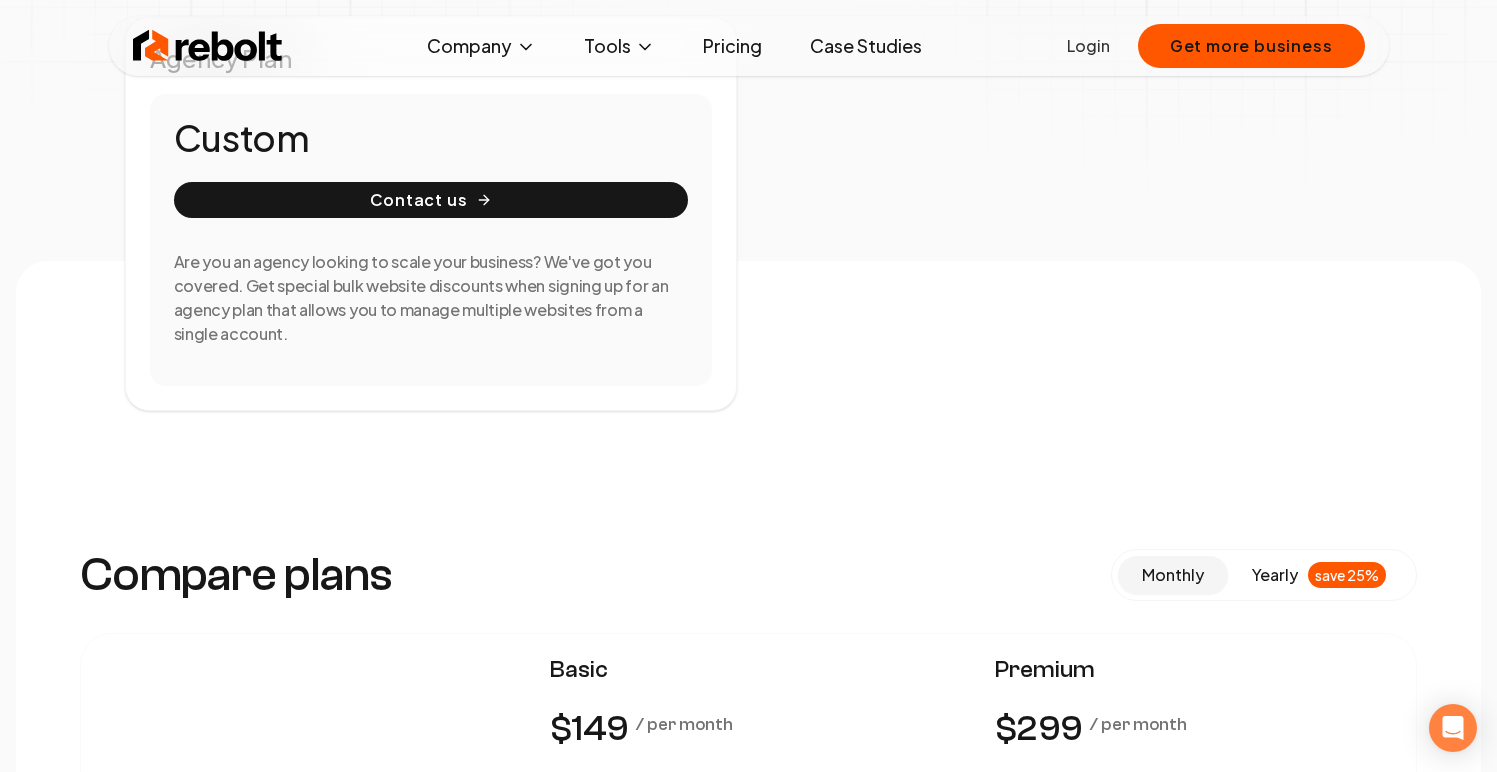 scroll, scrollTop: 995, scrollLeft: 0, axis: vertical 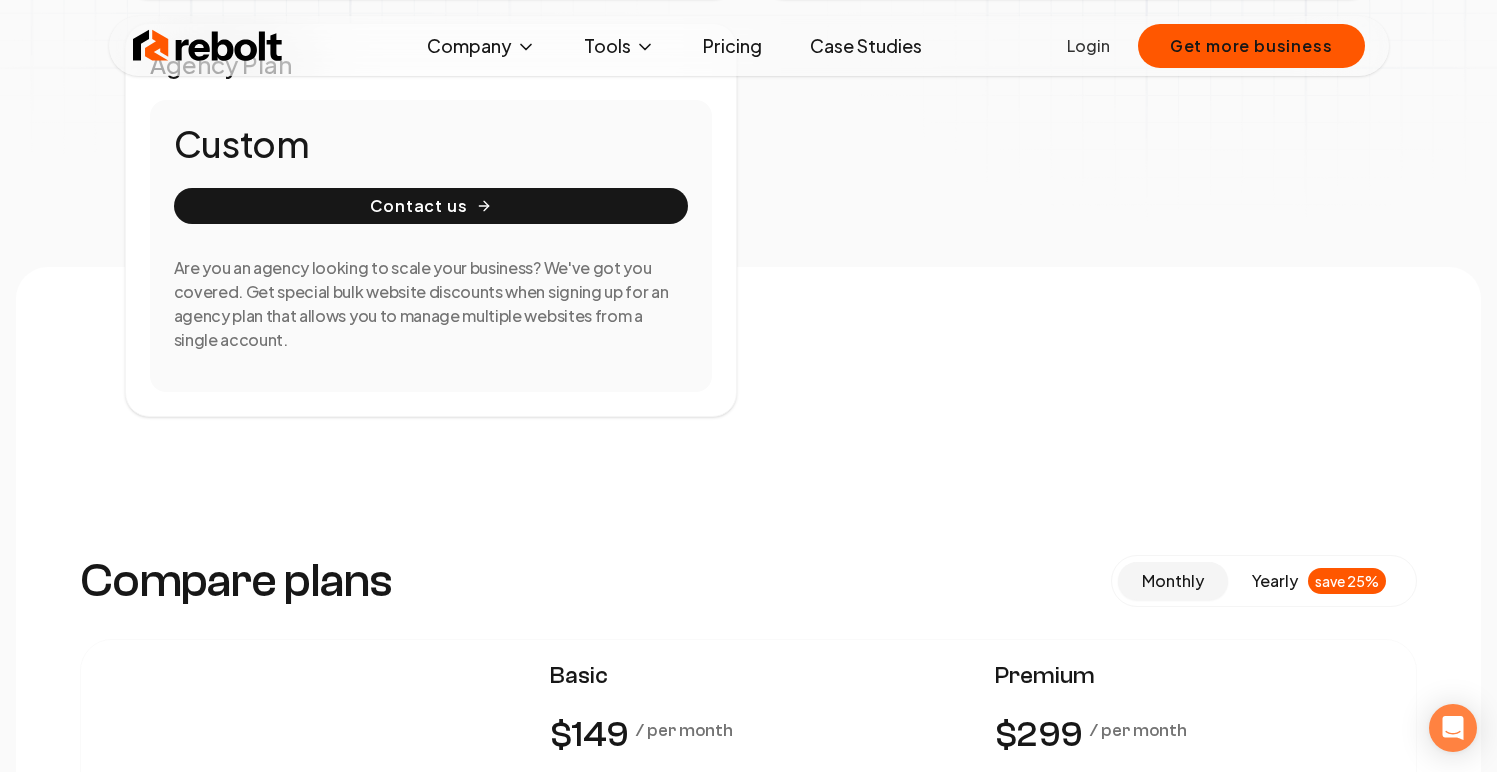 click at bounding box center (208, 46) 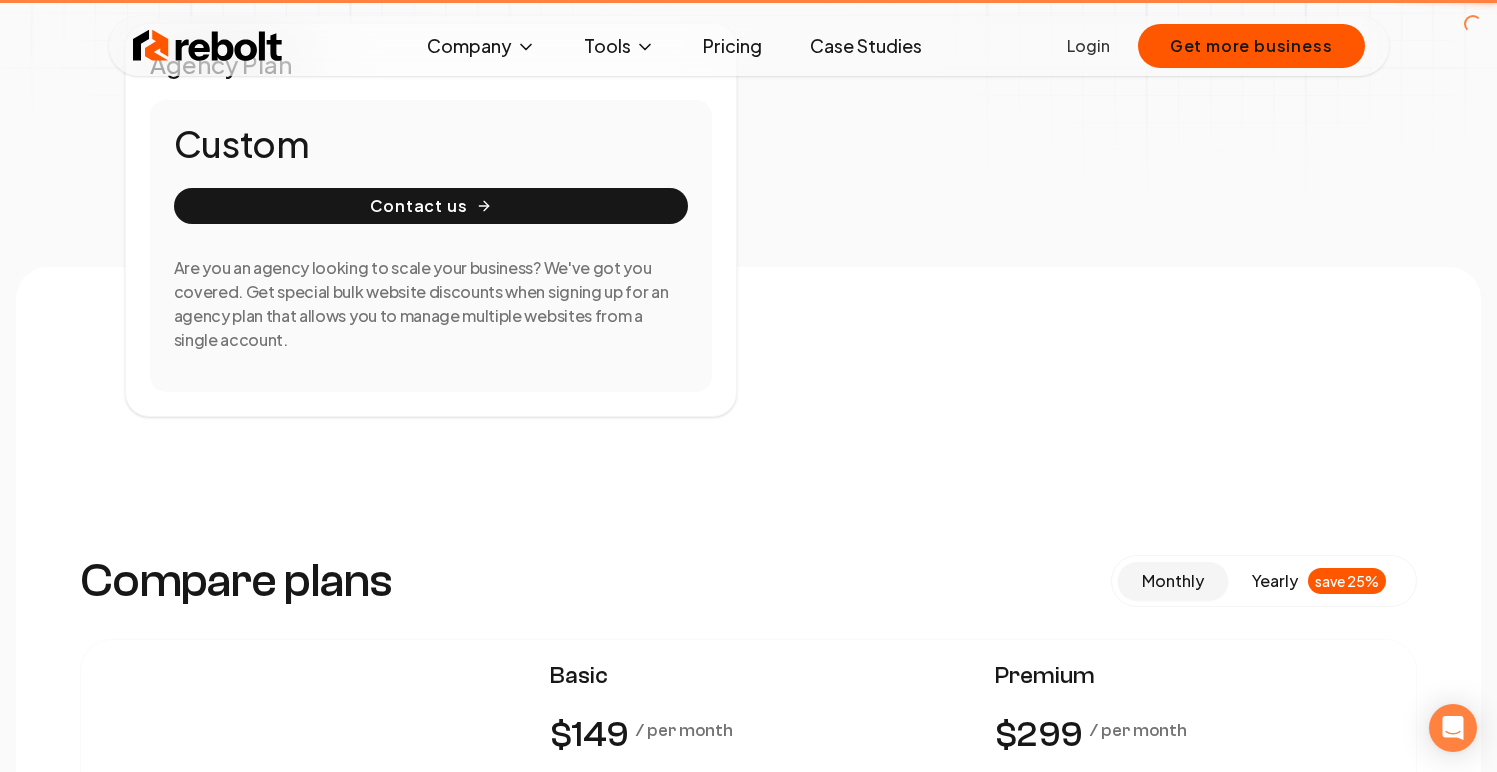 scroll, scrollTop: 0, scrollLeft: 0, axis: both 